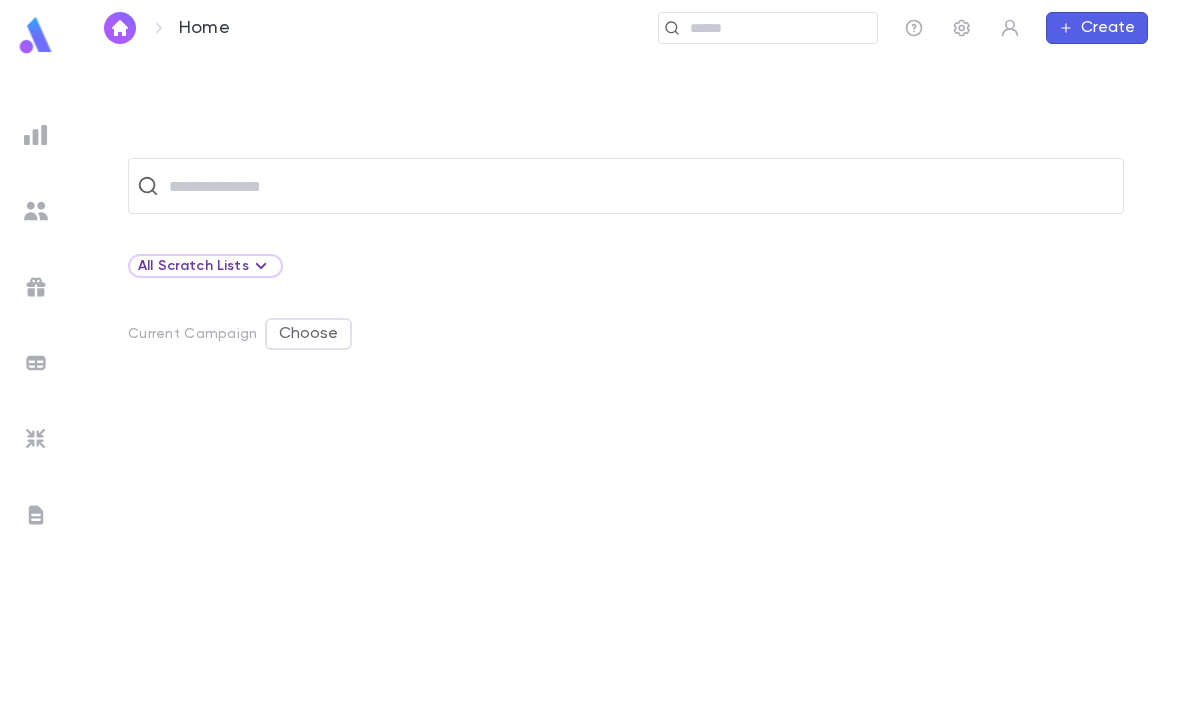 scroll, scrollTop: 0, scrollLeft: 0, axis: both 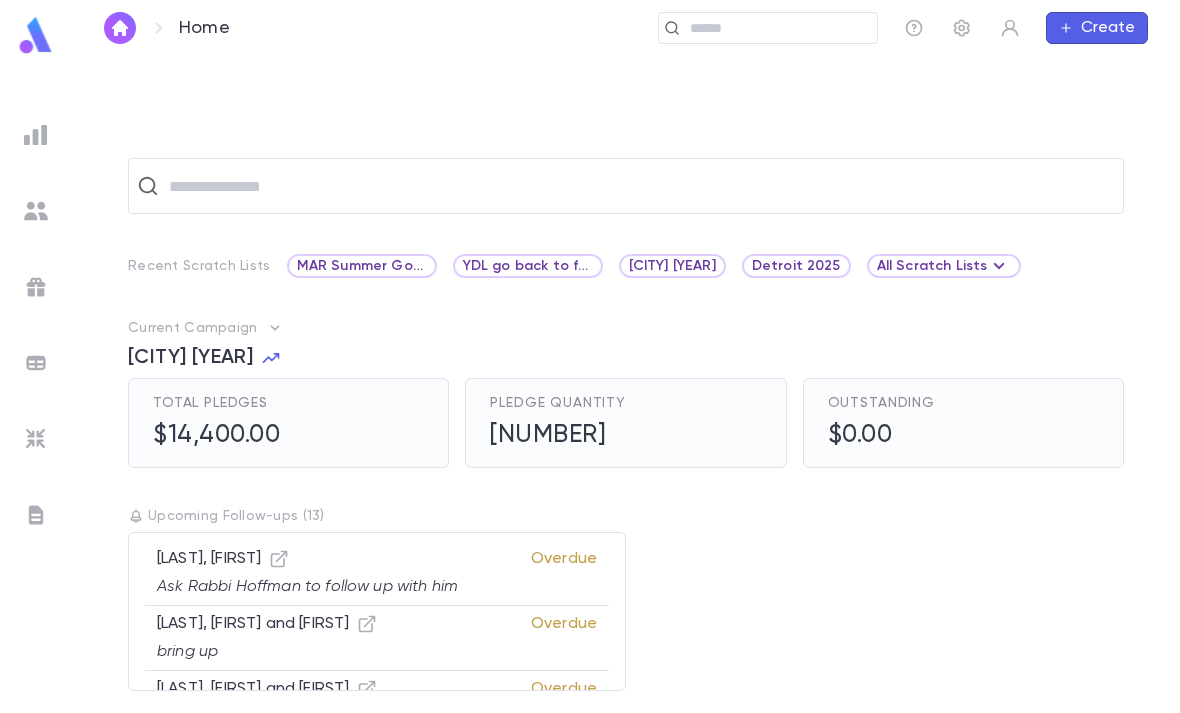 click at bounding box center [36, 135] 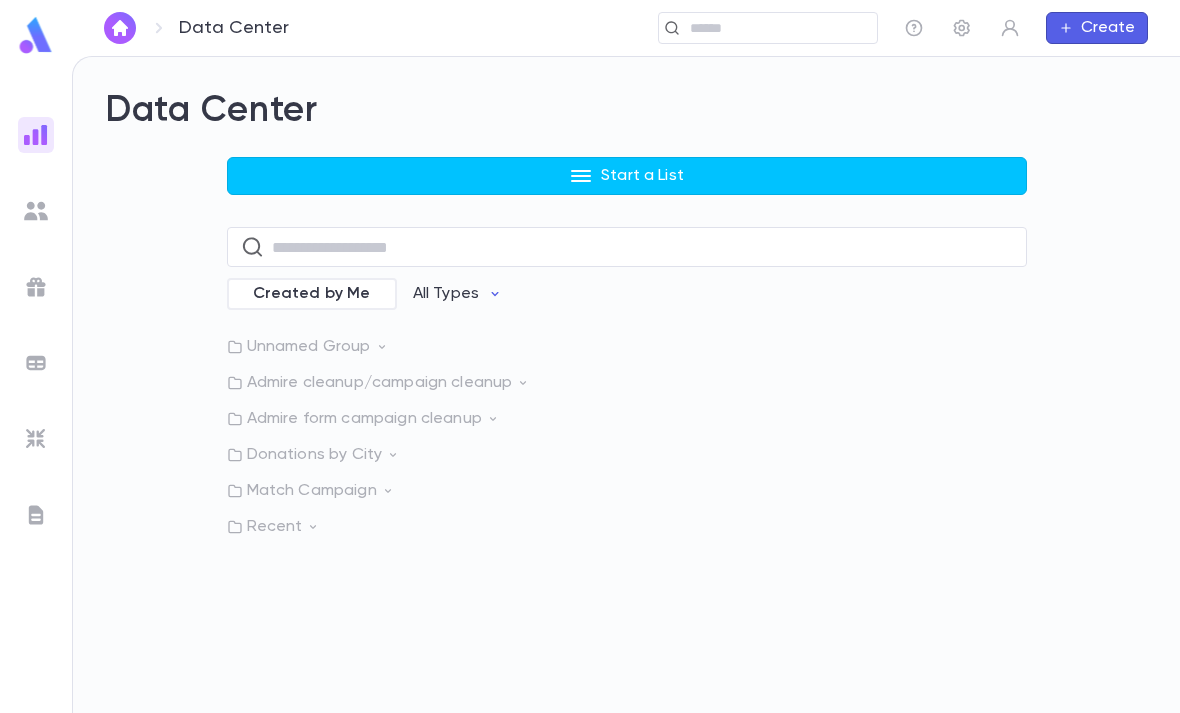 click on "Start a List" at bounding box center (642, 176) 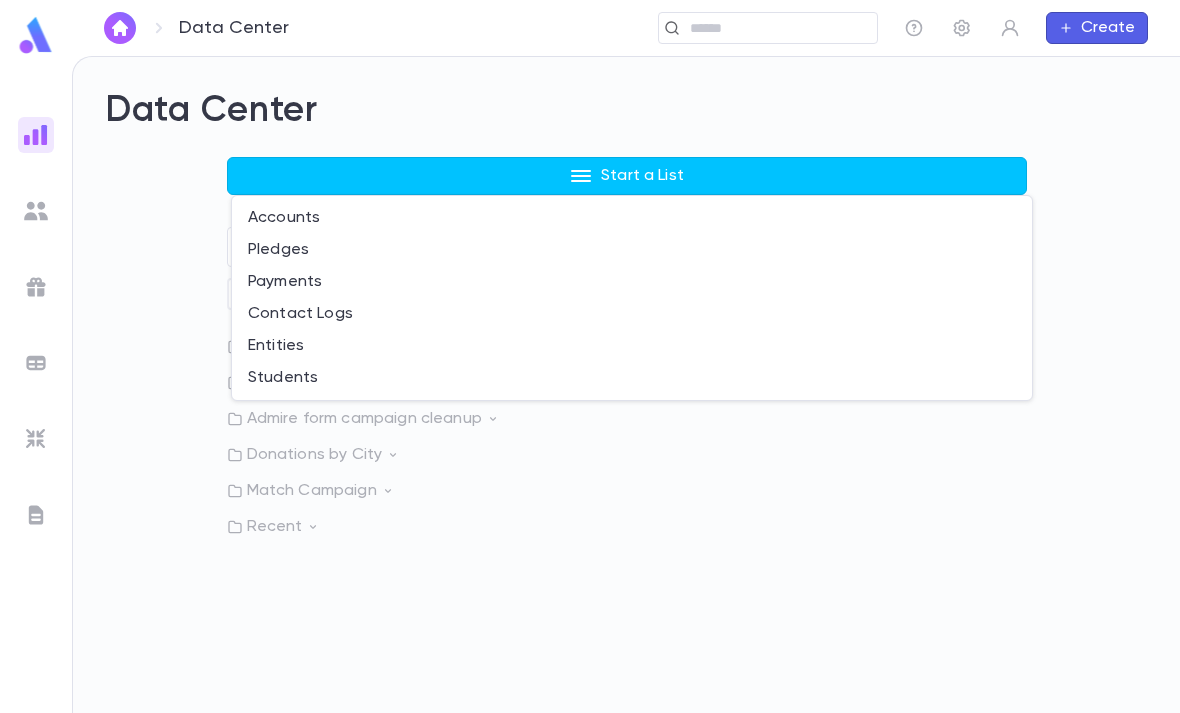 click on "Payments" at bounding box center (632, 282) 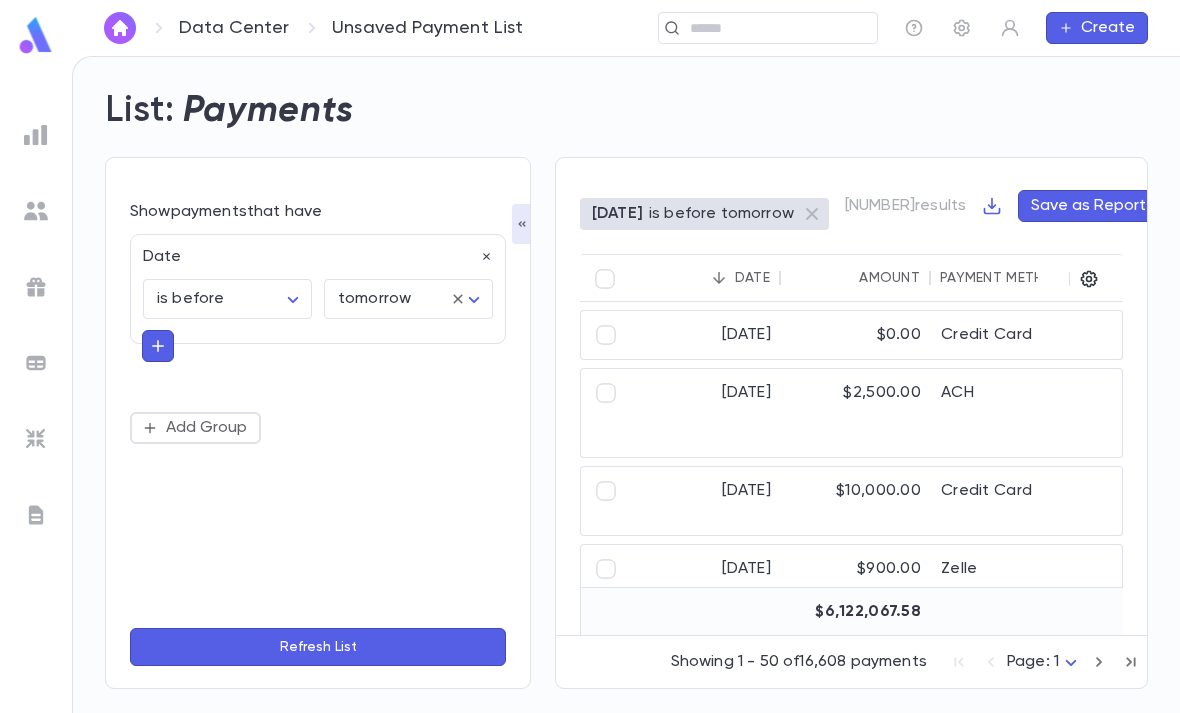 click on "Data Center Unsaved Payment List ​  Create List:  Payments Show  payments  that have Date is before ******** ​ tomorrow ******** ​ Add Group Refresh List DATE is before tomorrow 16608  results Save as Report Date Amount Payment Method Campaigns Account ID Account Name Street Address City State Zip 7/3/2025 $0.00 Credit Card 105242 Testy, Test and Testa 2810 cheswolde rd baltimore md 21209 7/3/2025 $2,500.00 ACH Tuition 2024-2025, Summer Program 2025 300682 Zamel, Yaacov 18 North Crest Place Lakewood NJ 08701 7/3/2025 $10,000.00 Credit Card General Donation 107472 Rosenbaum, David and Susan 595 Grenville Ave. Teaneck NJ 07666 7/3/2025 $900.00 Zelle Tuition 2024-2025 373384 Inc, Mesivta Toras Maier Congregation 7/3/2025 $150.00 Credit Card Annual Campaign 2024-2025 107800 Shlagbaum, Yonatan and Alana 426 Churchill Rd. Teaneck NJ 07666 7/2/2025 $1,000.00 Paper Check General Donation 106356 Hackerman, Mordecai 6509 Western Run Dr. Baltimore MD 21215 7/2/2025 $240.00 Paper Check General Donation 108197 MD MD" at bounding box center [590, 384] 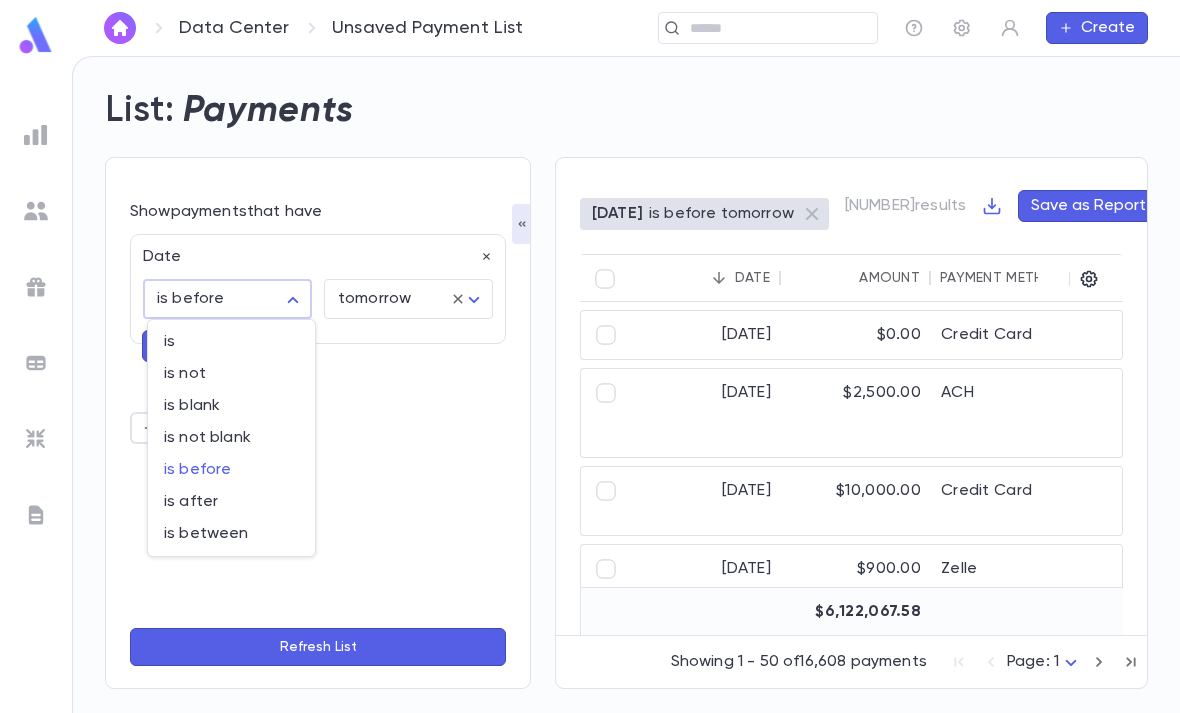 click at bounding box center [590, 356] 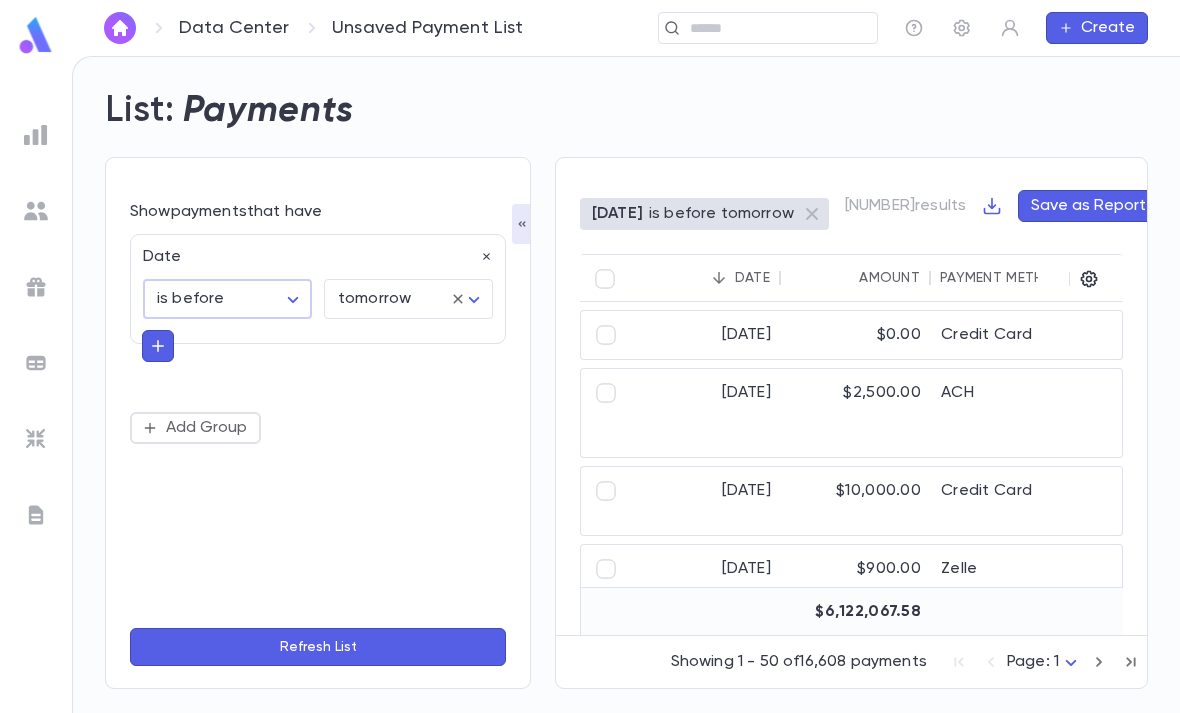 click on "Data Center Unsaved Payment List ​  Create List:  Payments Show  payments  that have Date is before ******** ​ tomorrow ******** ​ Add Group Refresh List DATE is before tomorrow 16608  results Save as Report Date Amount Payment Method Campaigns Account ID Account Name Street Address City State Zip 7/3/2025 $0.00 Credit Card 105242 Testy, Test and Testa 2810 cheswolde rd baltimore md 21209 7/3/2025 $2,500.00 ACH Tuition 2024-2025, Summer Program 2025 300682 Zamel, Yaacov 18 North Crest Place Lakewood NJ 08701 7/3/2025 $10,000.00 Credit Card General Donation 107472 Rosenbaum, David and Susan 595 Grenville Ave. Teaneck NJ 07666 7/3/2025 $900.00 Zelle Tuition 2024-2025 373384 Inc, Mesivta Toras Maier Congregation 7/3/2025 $150.00 Credit Card Annual Campaign 2024-2025 107800 Shlagbaum, Yonatan and Alana 426 Churchill Rd. Teaneck NJ 07666 7/2/2025 $1,000.00 Paper Check General Donation 106356 Hackerman, Mordecai 6509 Western Run Dr. Baltimore MD 21215 7/2/2025 $240.00 Paper Check General Donation 108197 MD MD" at bounding box center [590, 384] 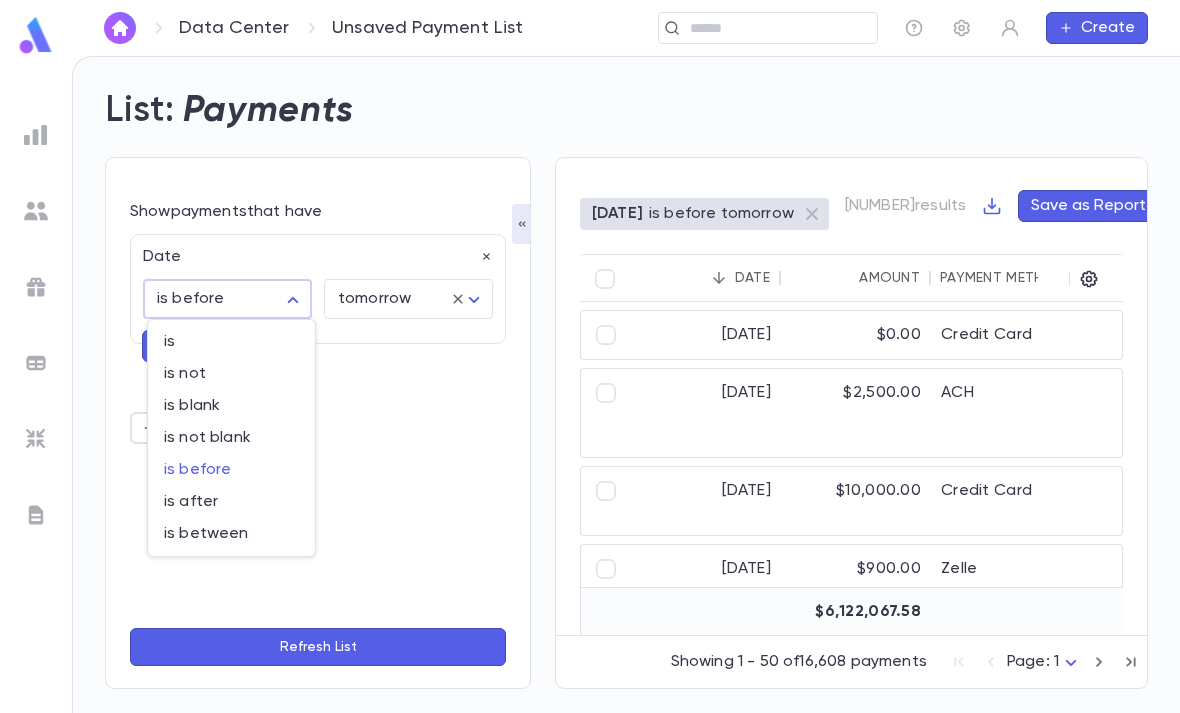 click on "is" at bounding box center [231, 342] 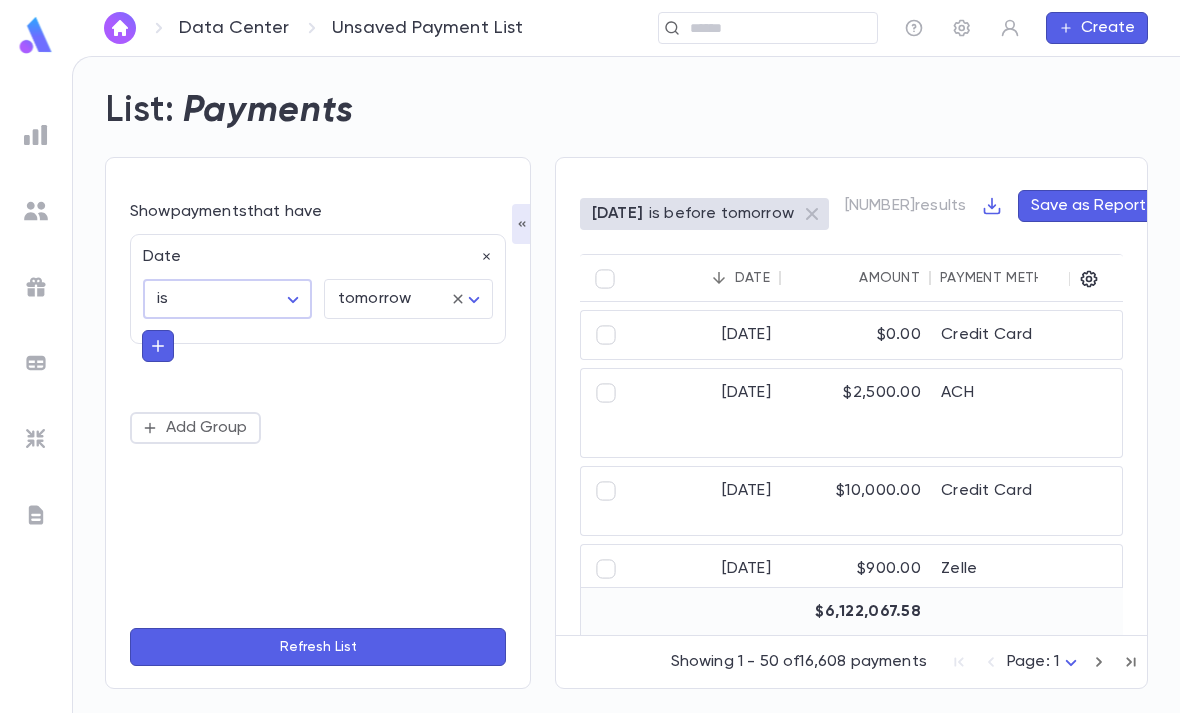 click at bounding box center (458, 299) 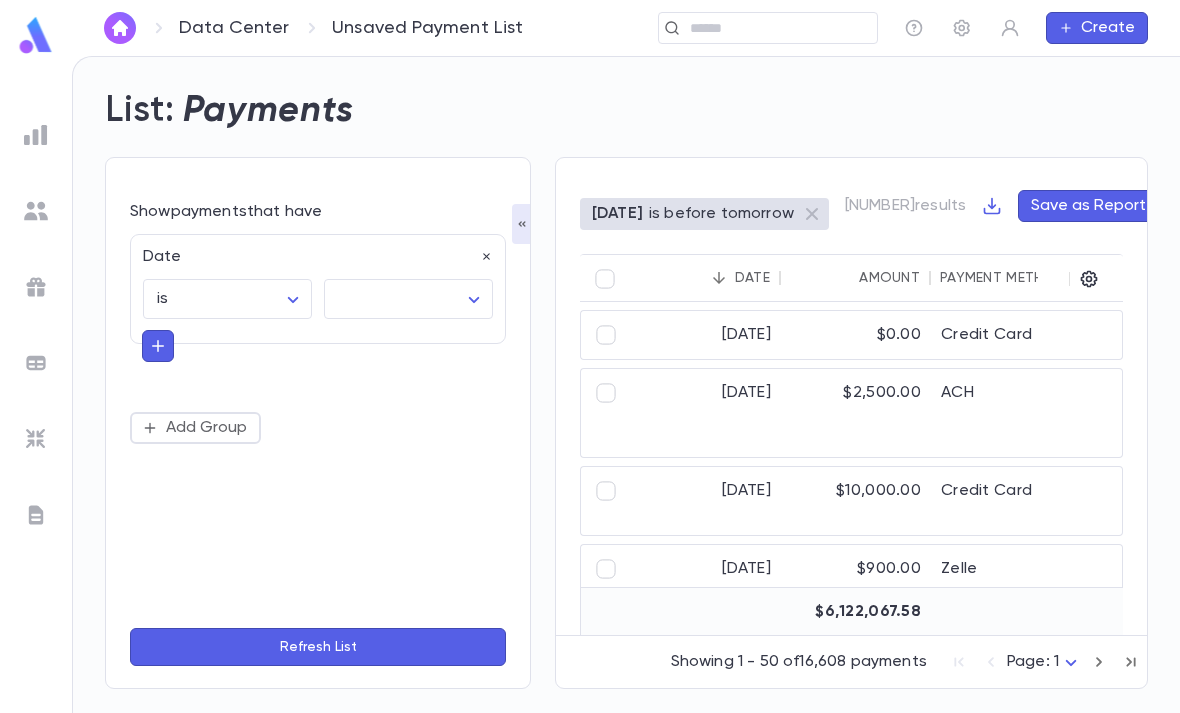 click on "Data Center Unsaved Payment List ​  Create List:  Payments Show  payments  that have Date is ****** ​ ​ ​ Add Group Refresh List DATE is before tomorrow 16608  results Save as Report Date Amount Payment Method Campaigns Account ID Account Name Street Address City State Zip 7/3/2025 $0.00 Credit Card 105242 Testy, Test and Testa 2810 cheswolde rd baltimore md 21209 7/3/2025 $2,500.00 ACH Tuition 2024-2025, Summer Program 2025 300682 Zamel, Yaacov 18 North Crest Place Lakewood NJ 08701 7/3/2025 $10,000.00 Credit Card General Donation 107472 Rosenbaum, David and Susan 595 Grenville Ave. Teaneck NJ 07666 7/3/2025 $900.00 Zelle Tuition 2024-2025 373384 Inc, Mesivta Toras Maier Congregation 7/3/2025 $150.00 Credit Card Annual Campaign 2024-2025 107800 Shlagbaum, Yonatan and Alana 426 Churchill Rd. Teaneck NJ 07666 7/2/2025 $1,000.00 Paper Check General Donation 106356 Hackerman, Mordecai 6509 Western Run Dr. Baltimore MD 21215 7/2/2025 $240.00 Paper Check General Donation 108197 Baltimore MD 21209 7/2/2025" at bounding box center (590, 384) 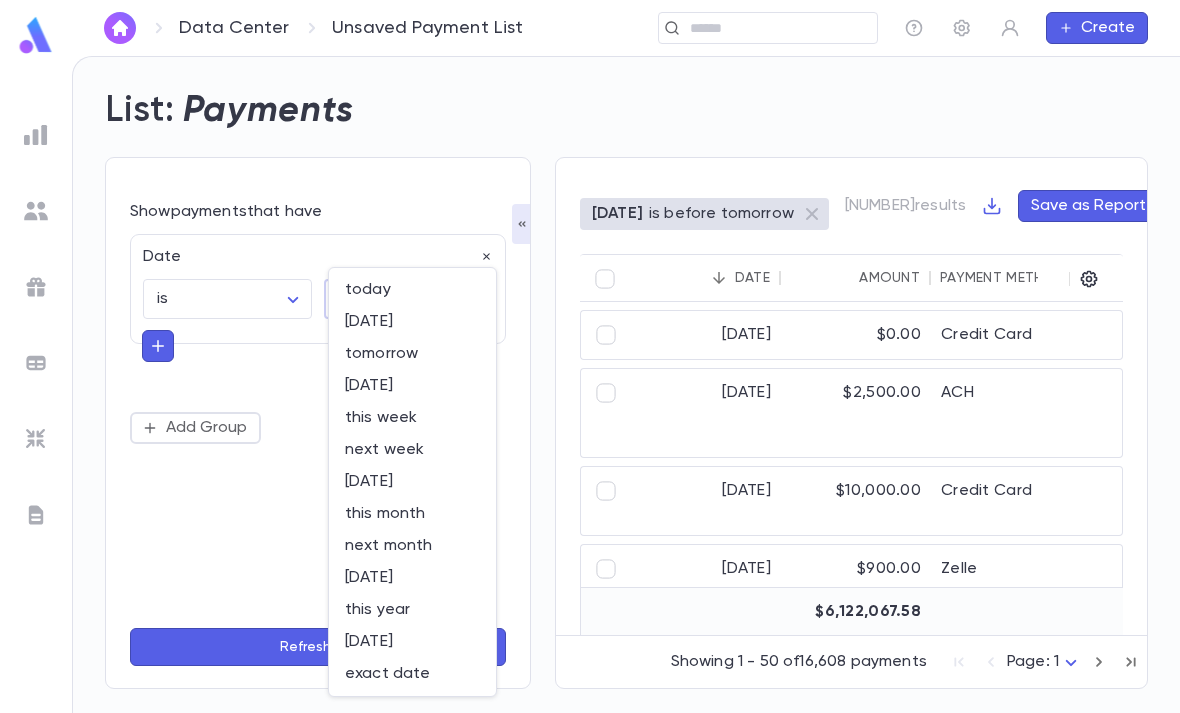 click on "last month" at bounding box center [412, 290] 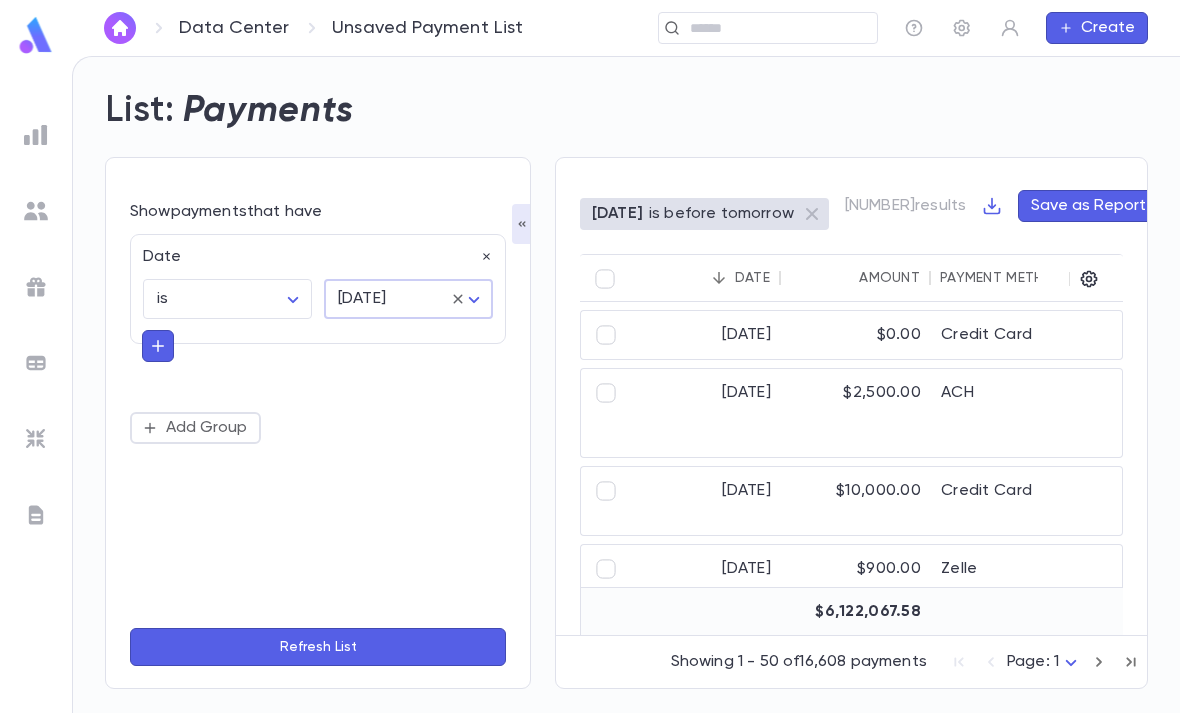 click at bounding box center (158, 346) 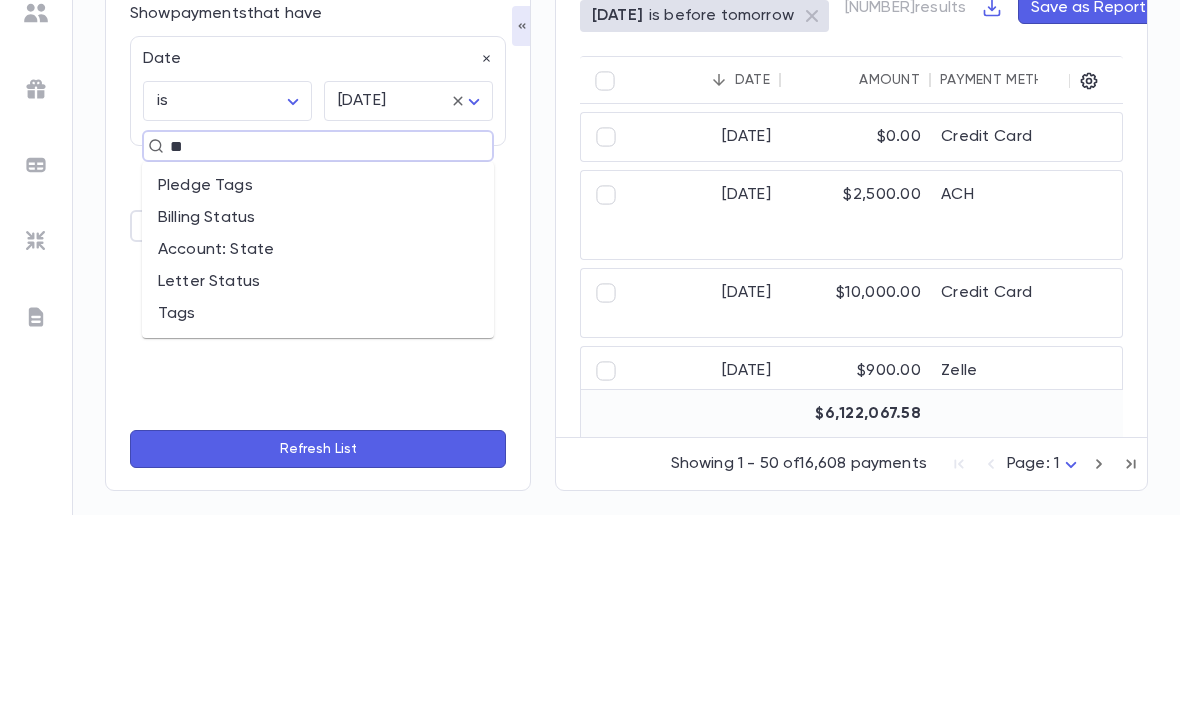 type on "***" 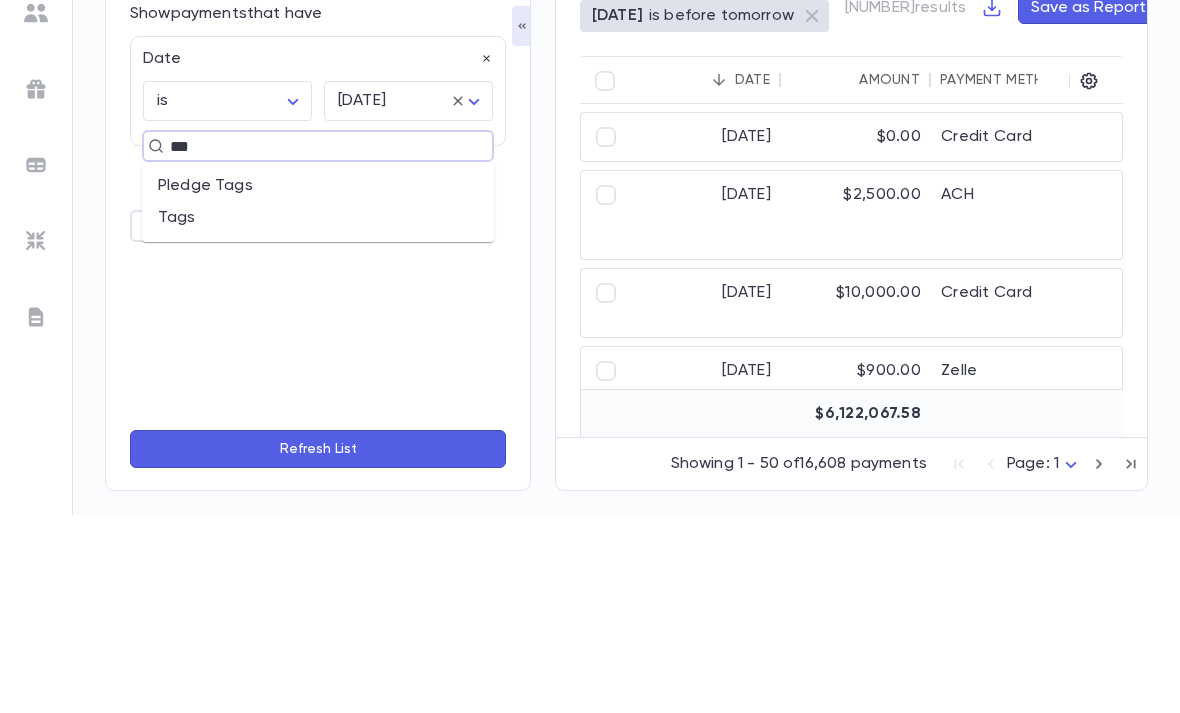 click on "Tags" at bounding box center (318, 416) 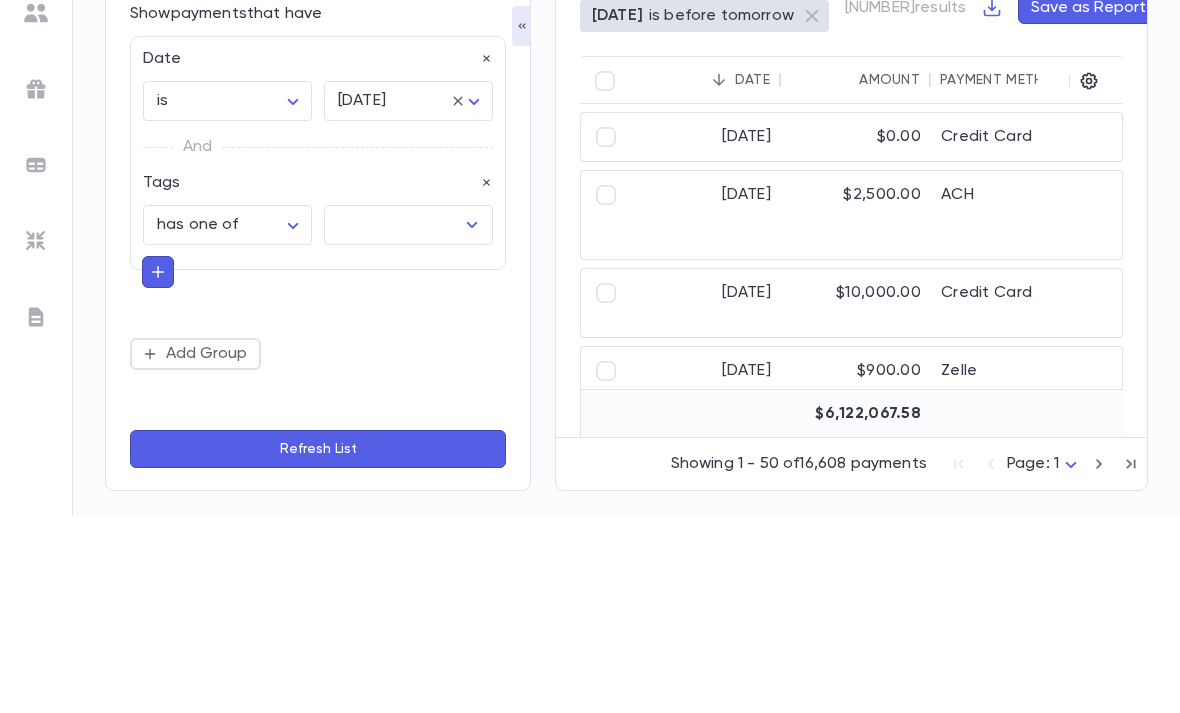 scroll, scrollTop: 64, scrollLeft: 0, axis: vertical 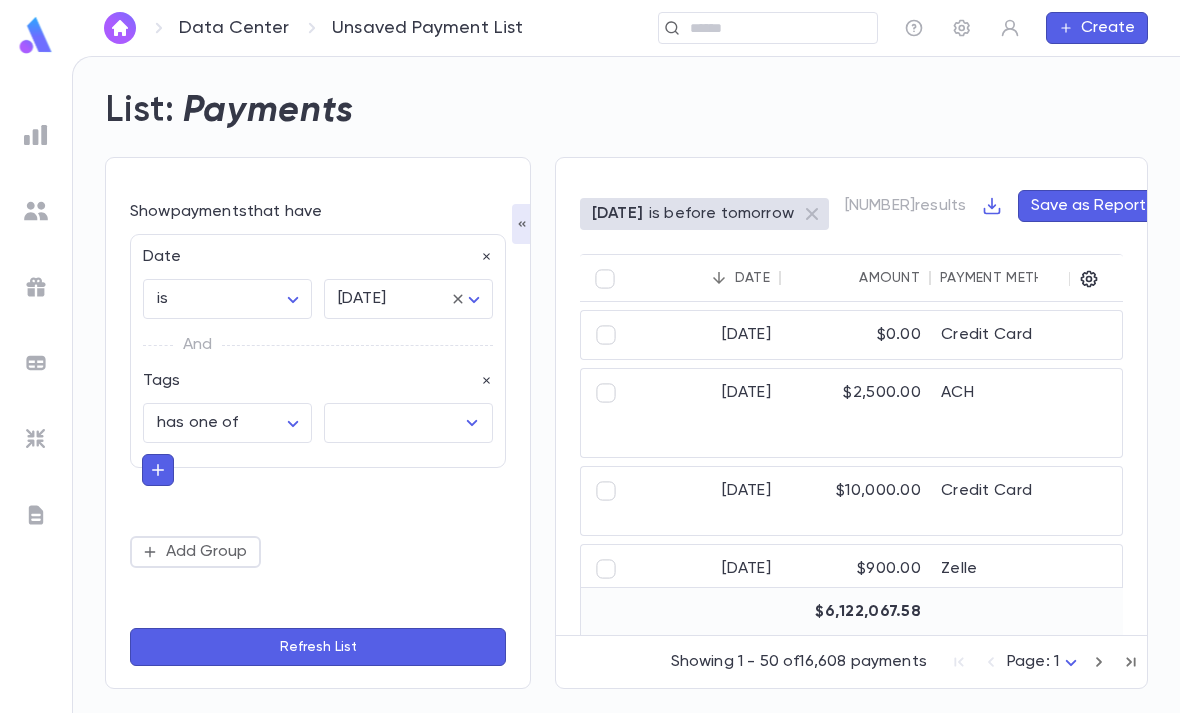 click at bounding box center (393, 423) 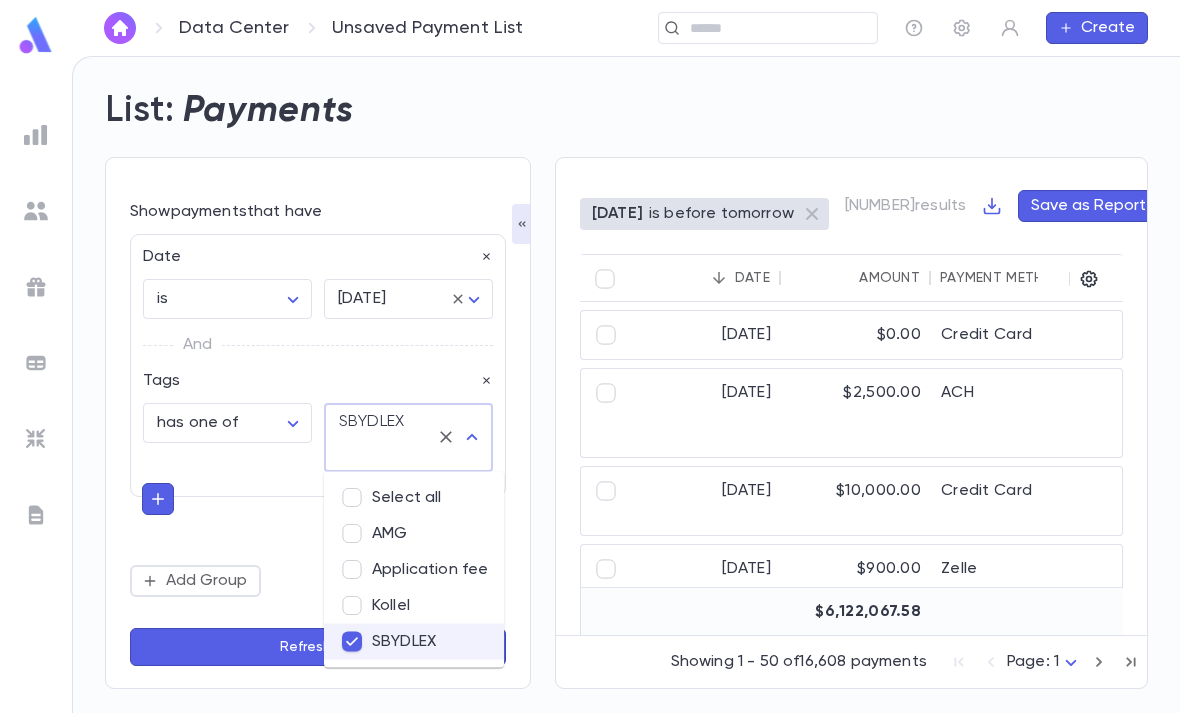 click on "**********" at bounding box center (318, 423) 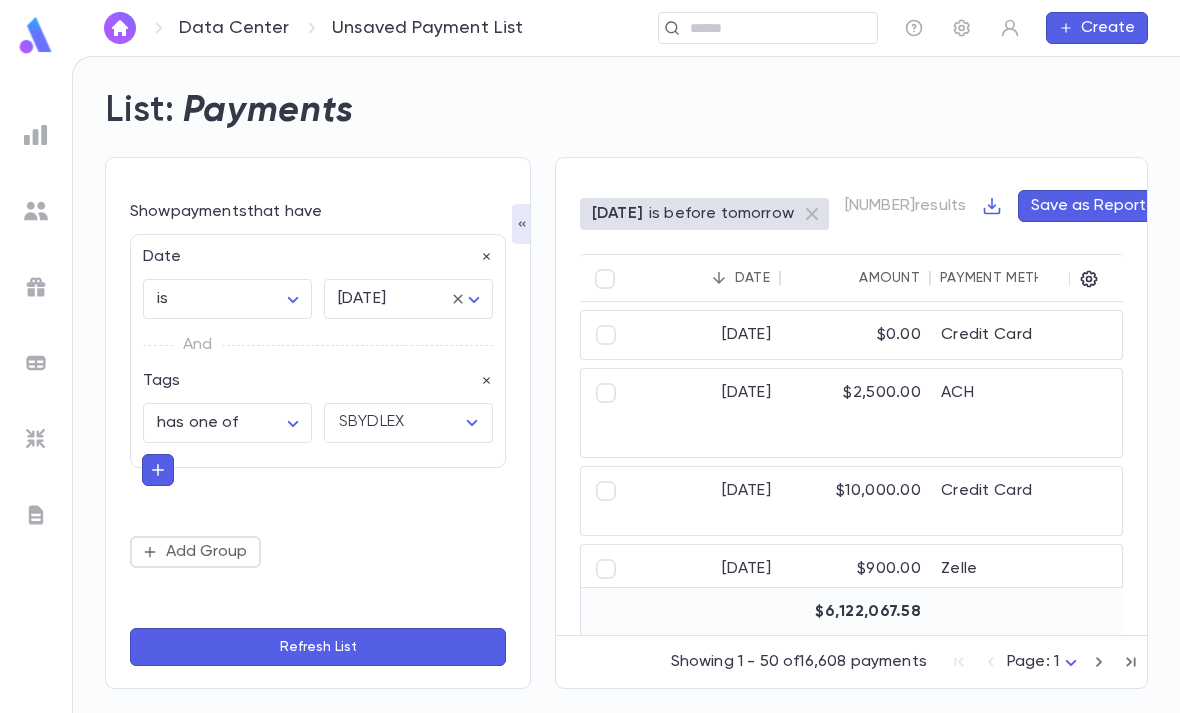 click at bounding box center [158, 470] 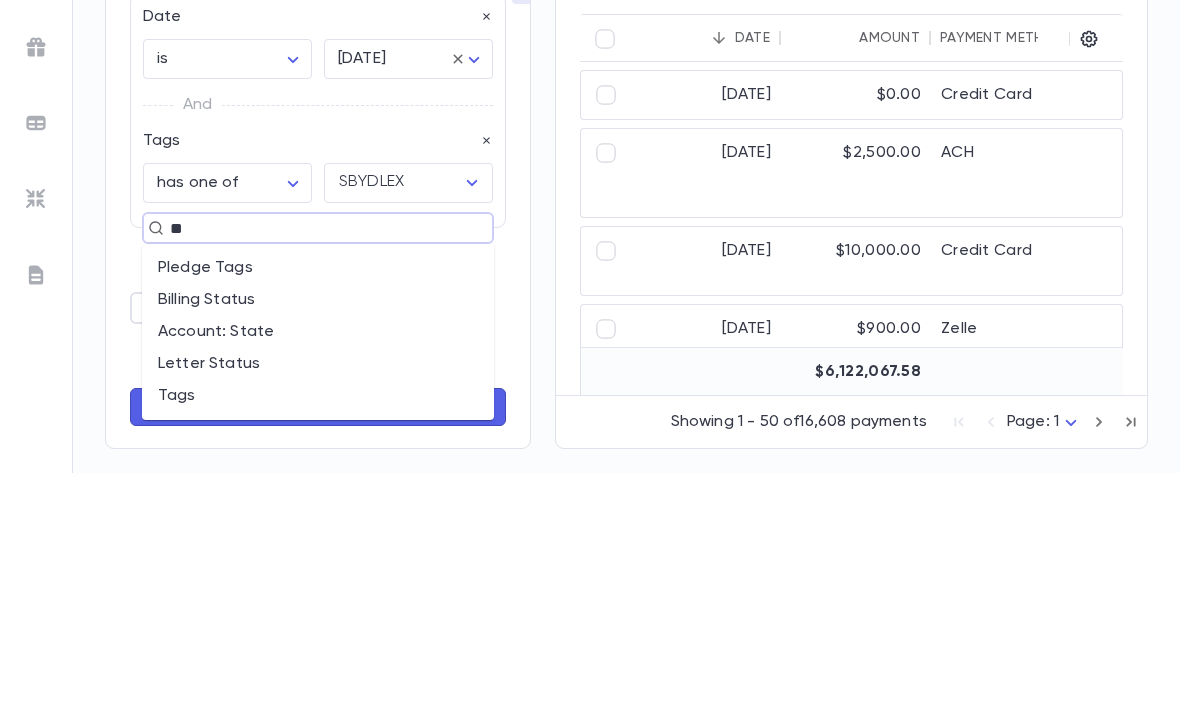 type on "*" 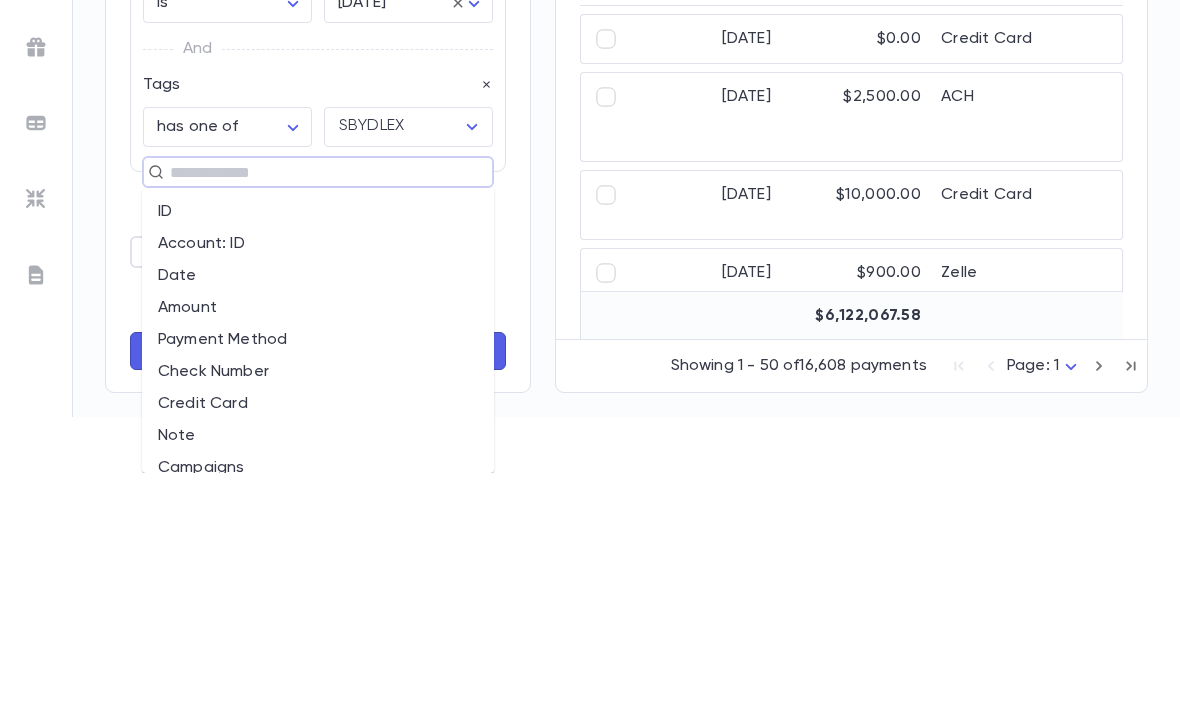 scroll, scrollTop: 82, scrollLeft: 0, axis: vertical 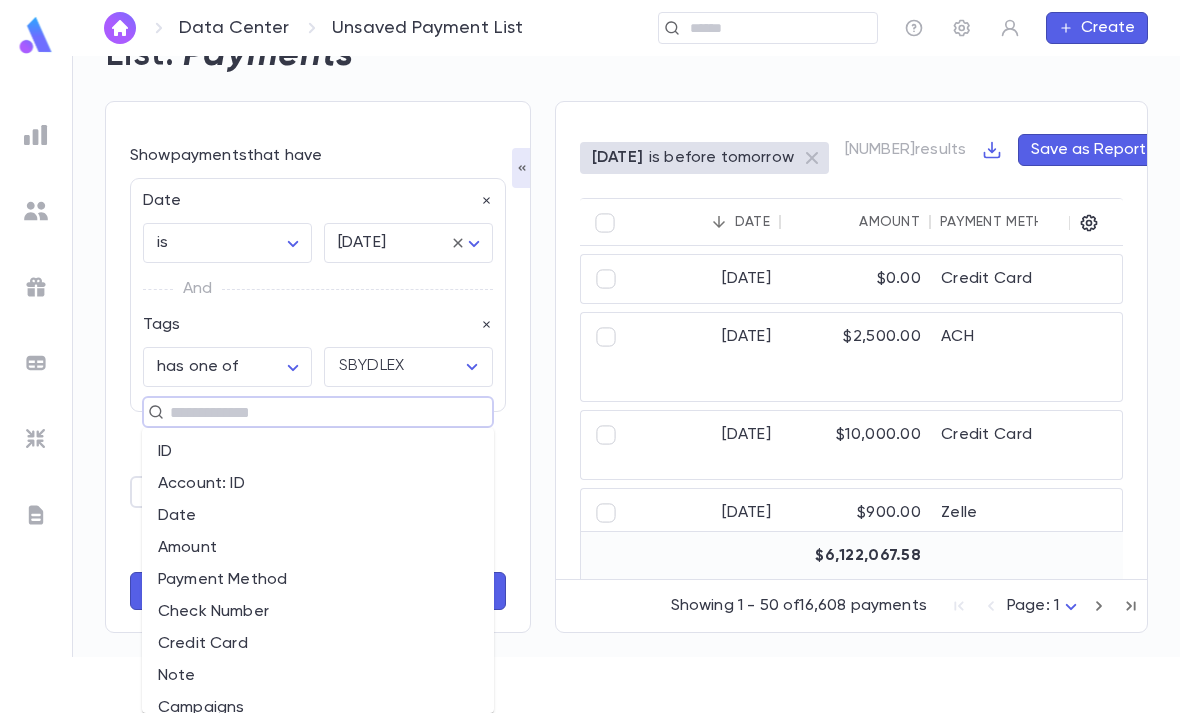 click on "And" at bounding box center [318, 289] 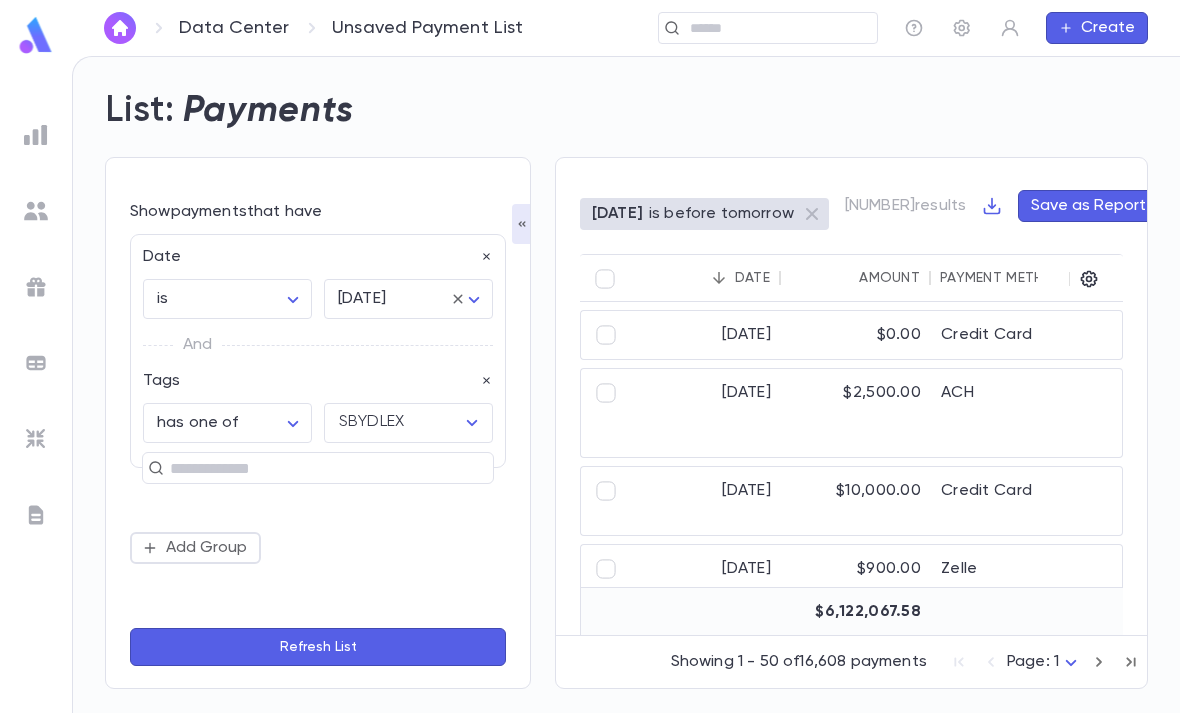 click on "Add Group" at bounding box center [195, 548] 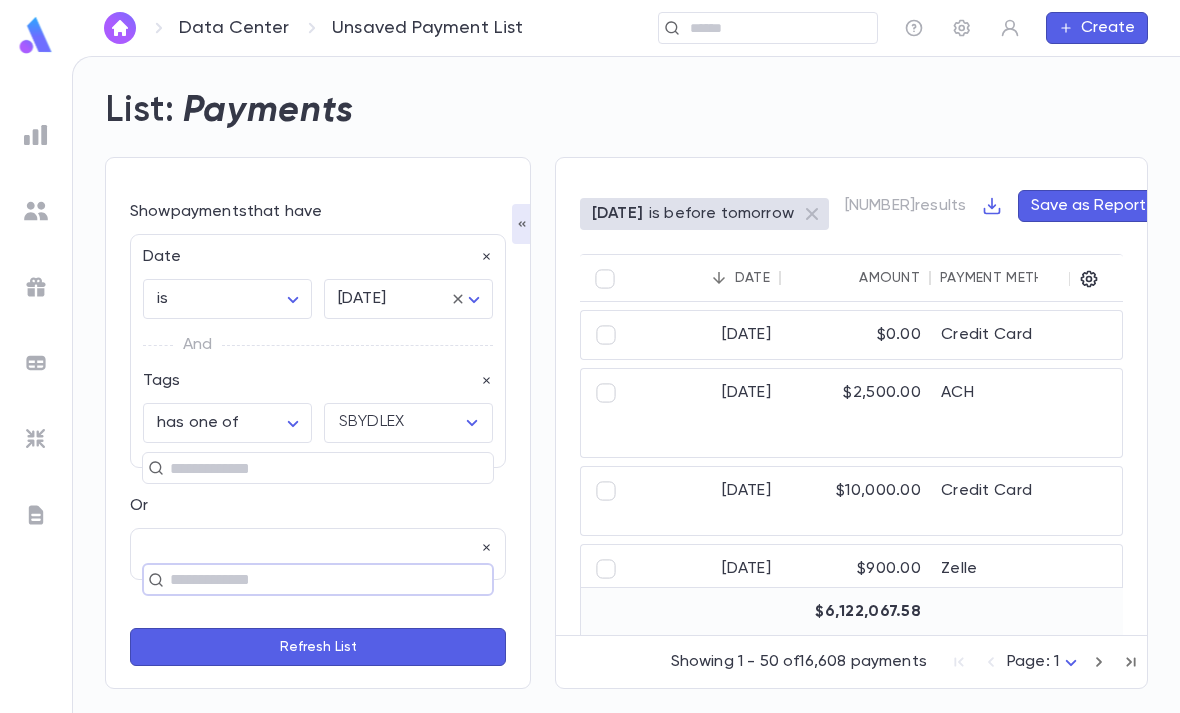 click at bounding box center (309, 580) 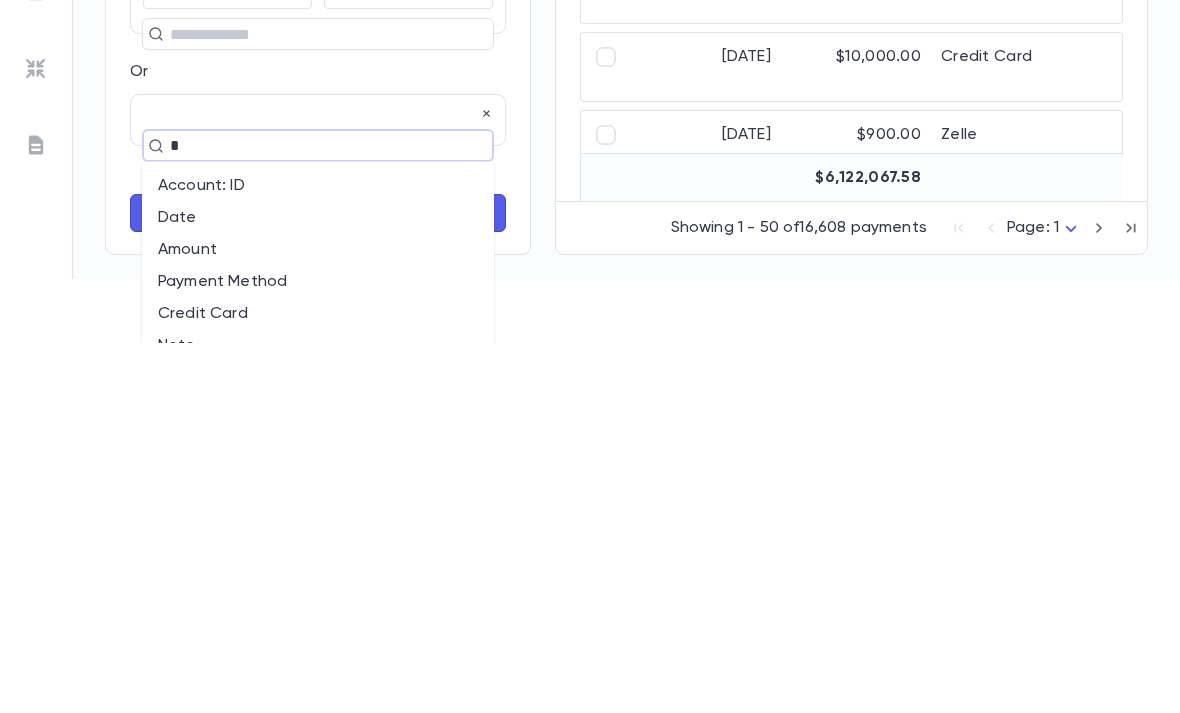 type on "**" 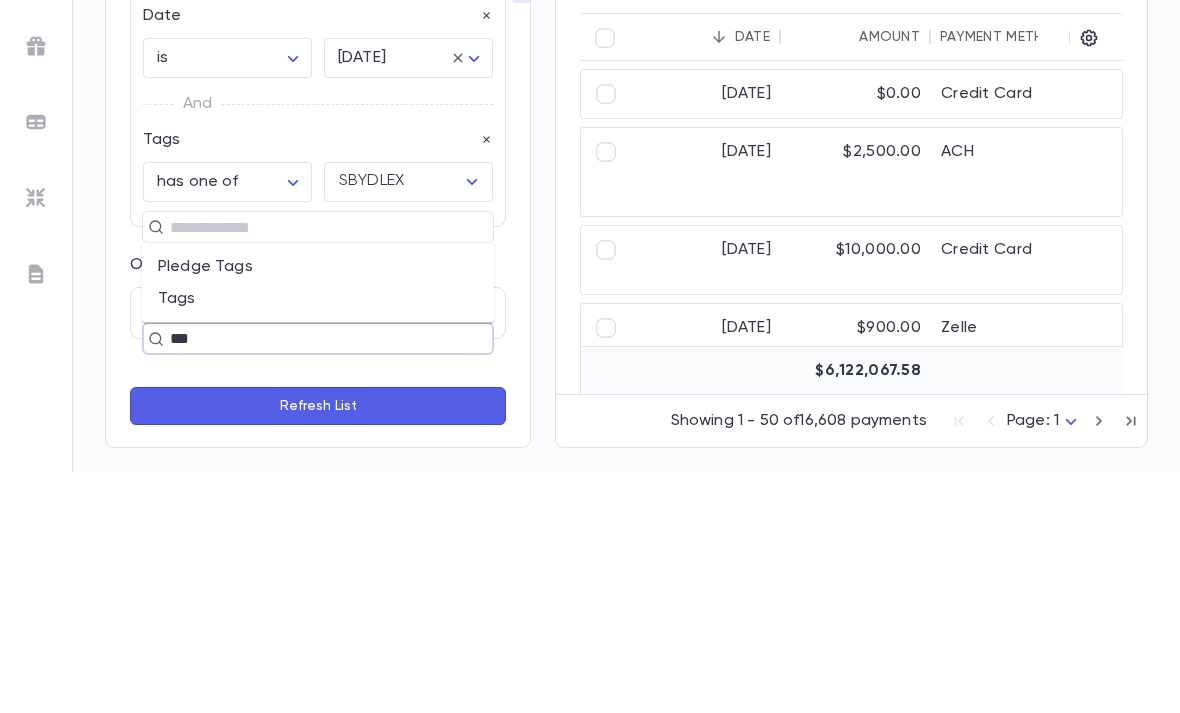 click on "Pledge Tags" at bounding box center (318, 508) 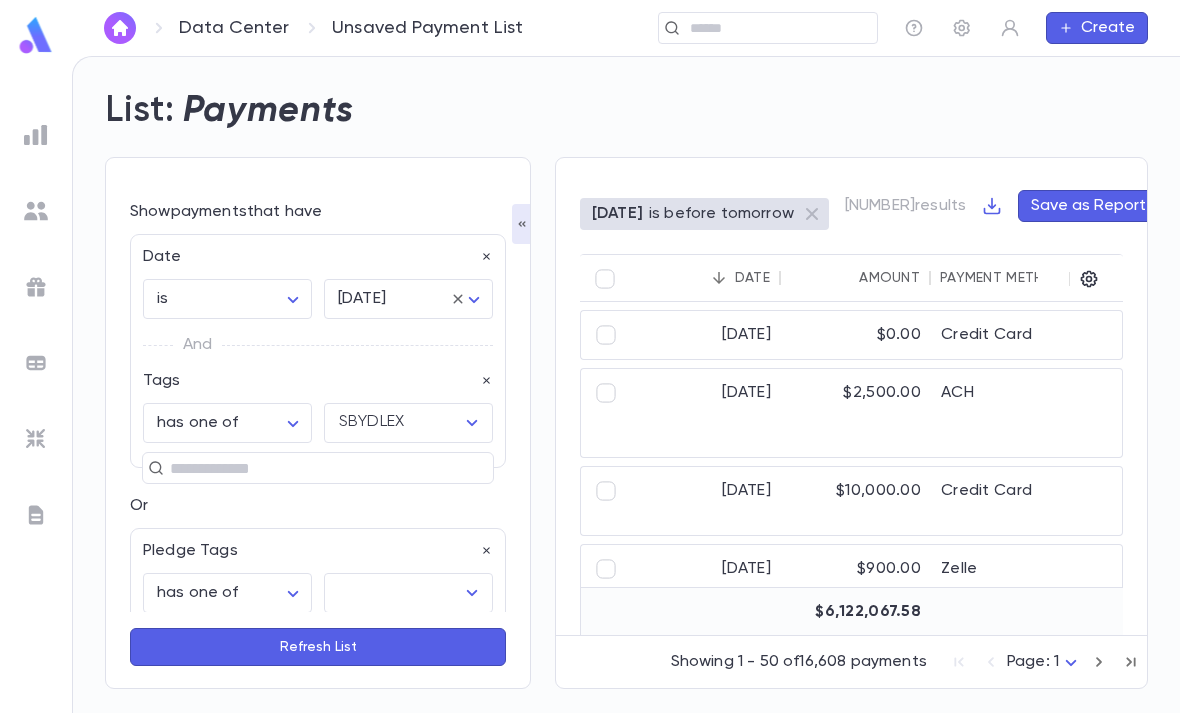 click at bounding box center (393, 593) 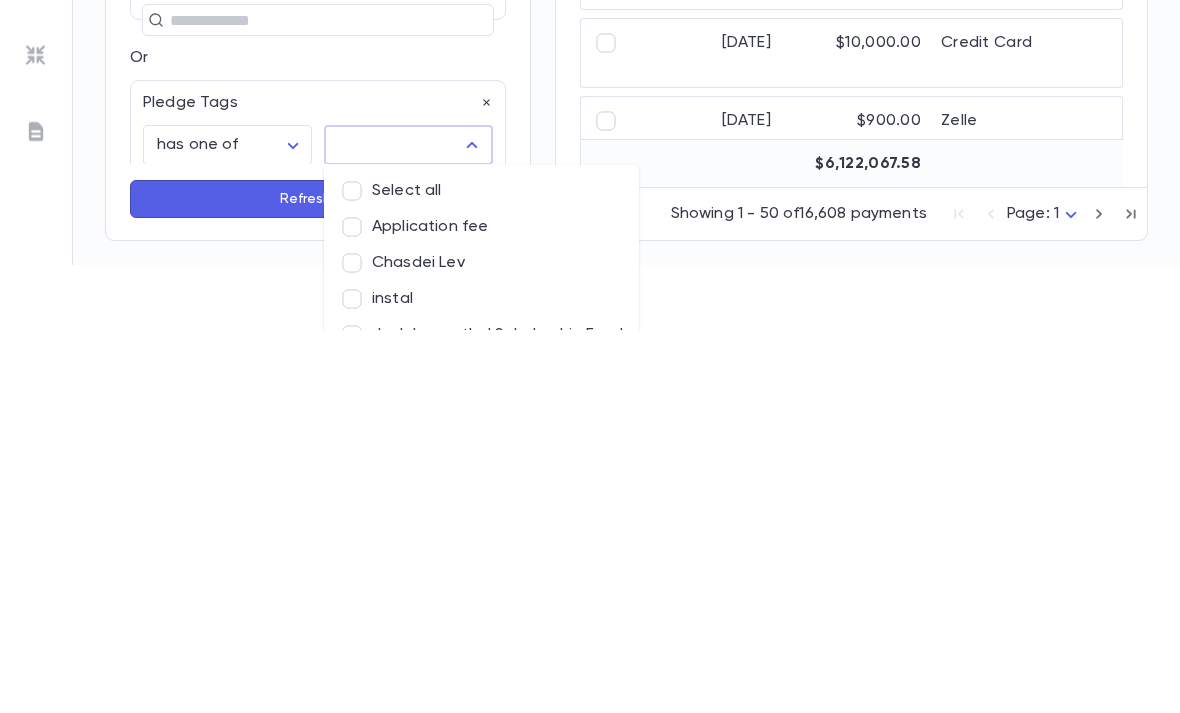 scroll, scrollTop: 132, scrollLeft: 0, axis: vertical 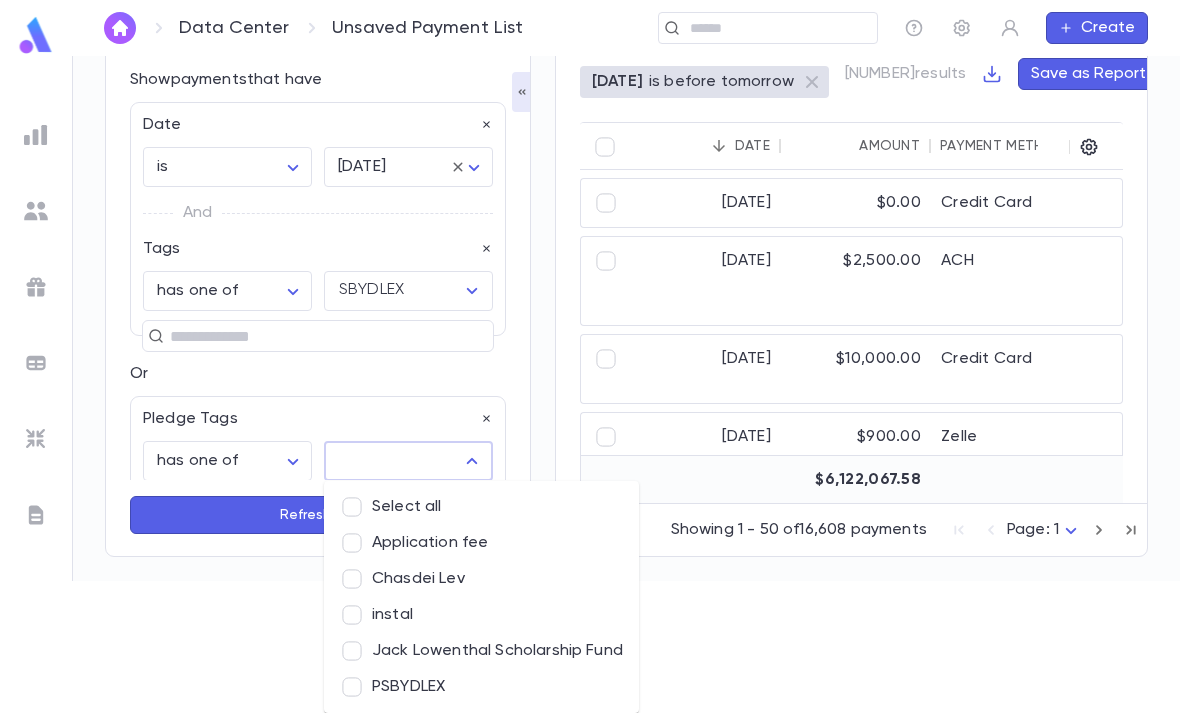 click on "PSBYDLEX" at bounding box center (481, 687) 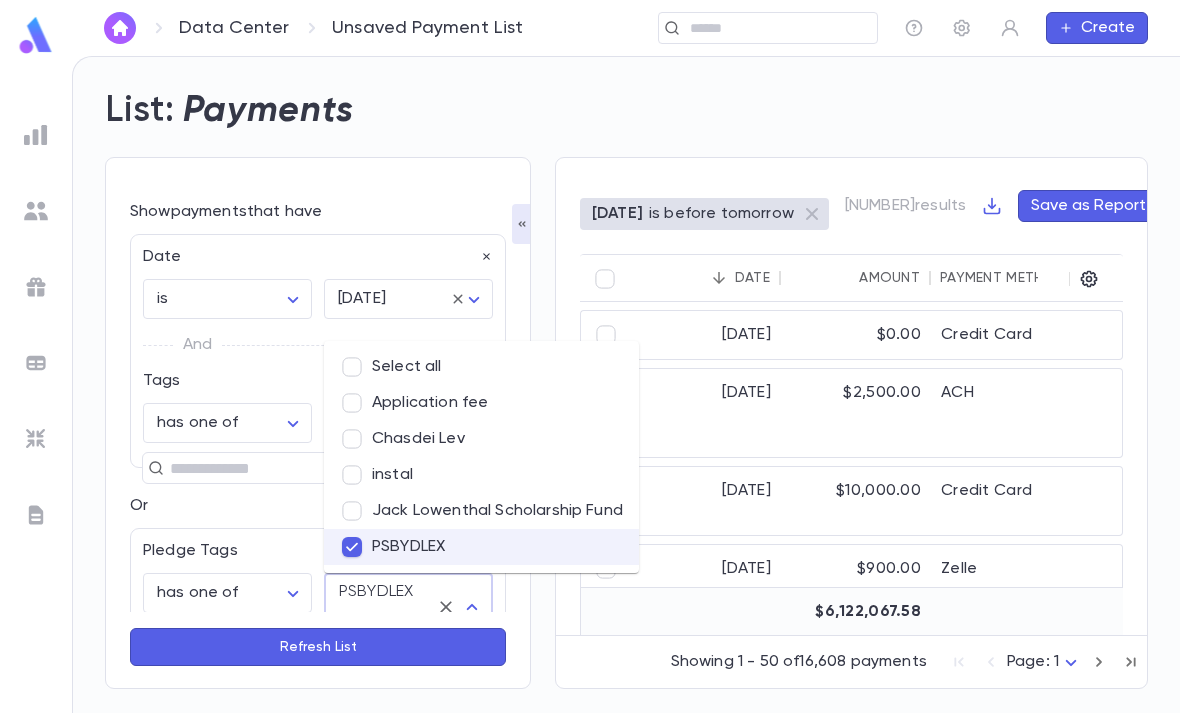 click on "**********" at bounding box center [318, 591] 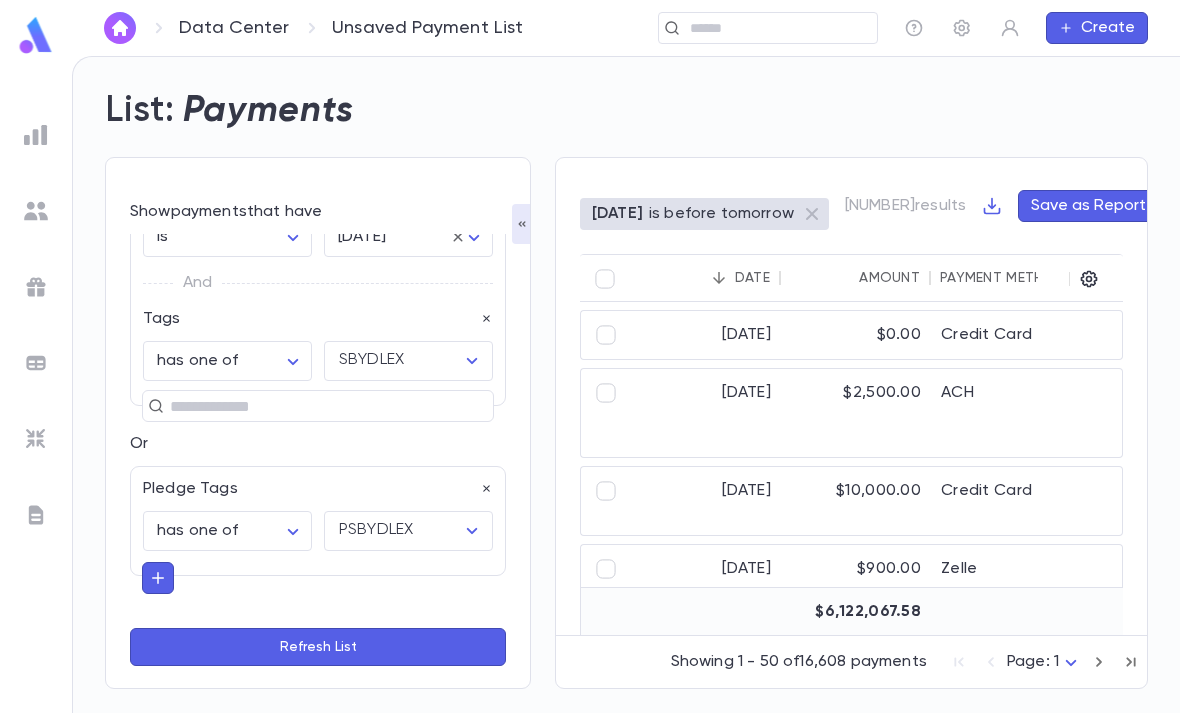 click at bounding box center (158, 578) 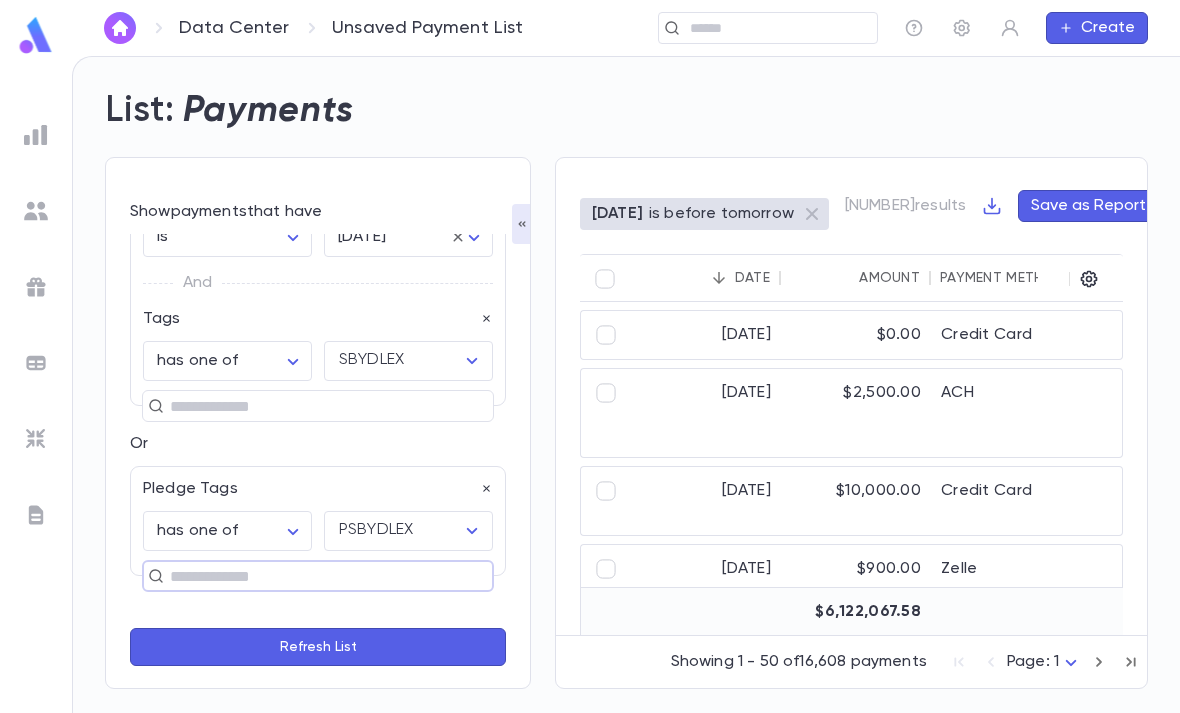 scroll, scrollTop: 58, scrollLeft: 0, axis: vertical 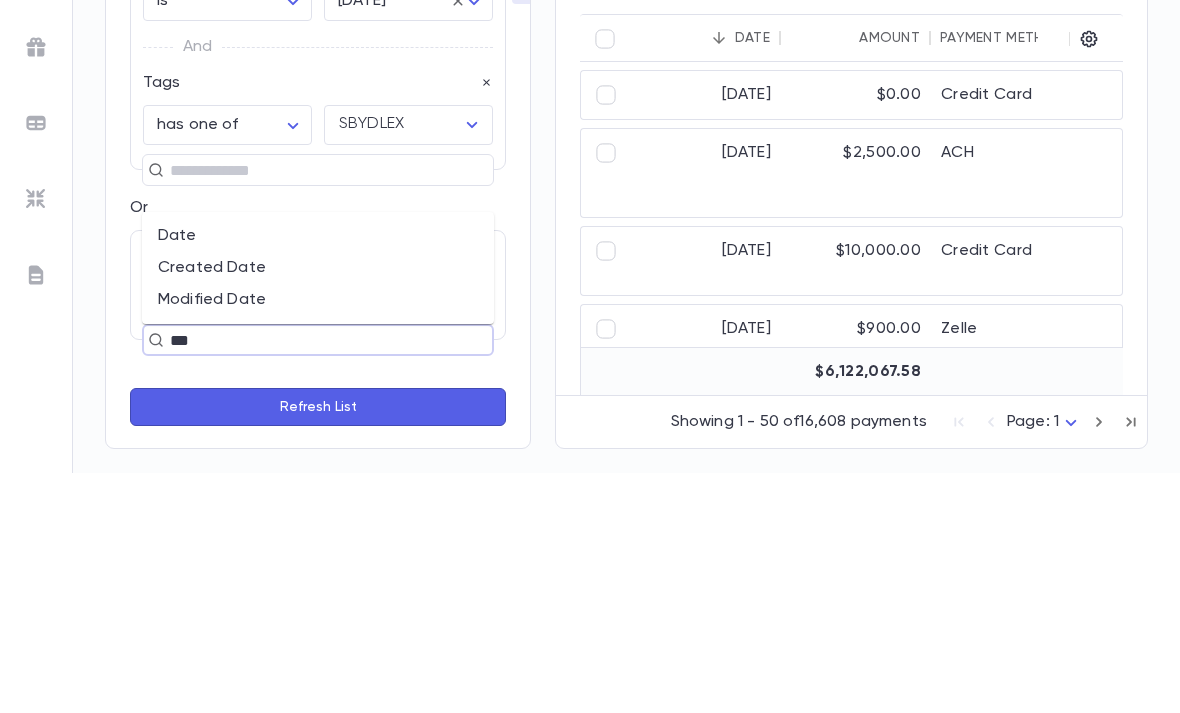 type on "****" 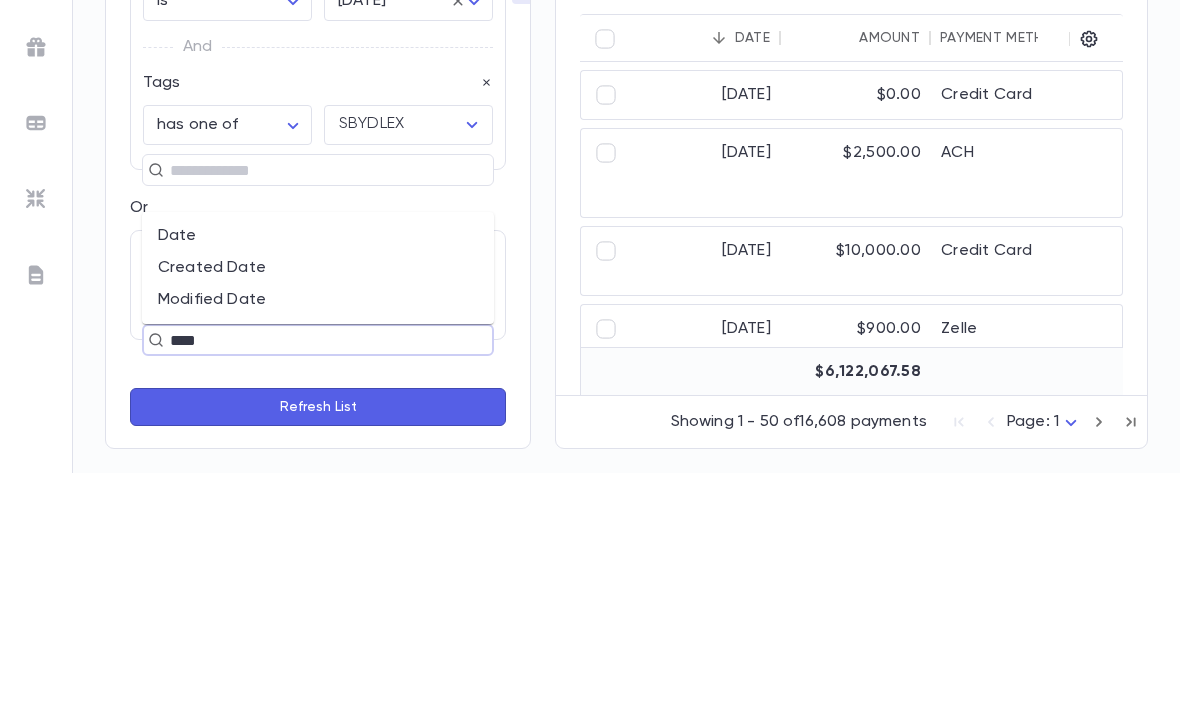click on "Date" at bounding box center [318, 476] 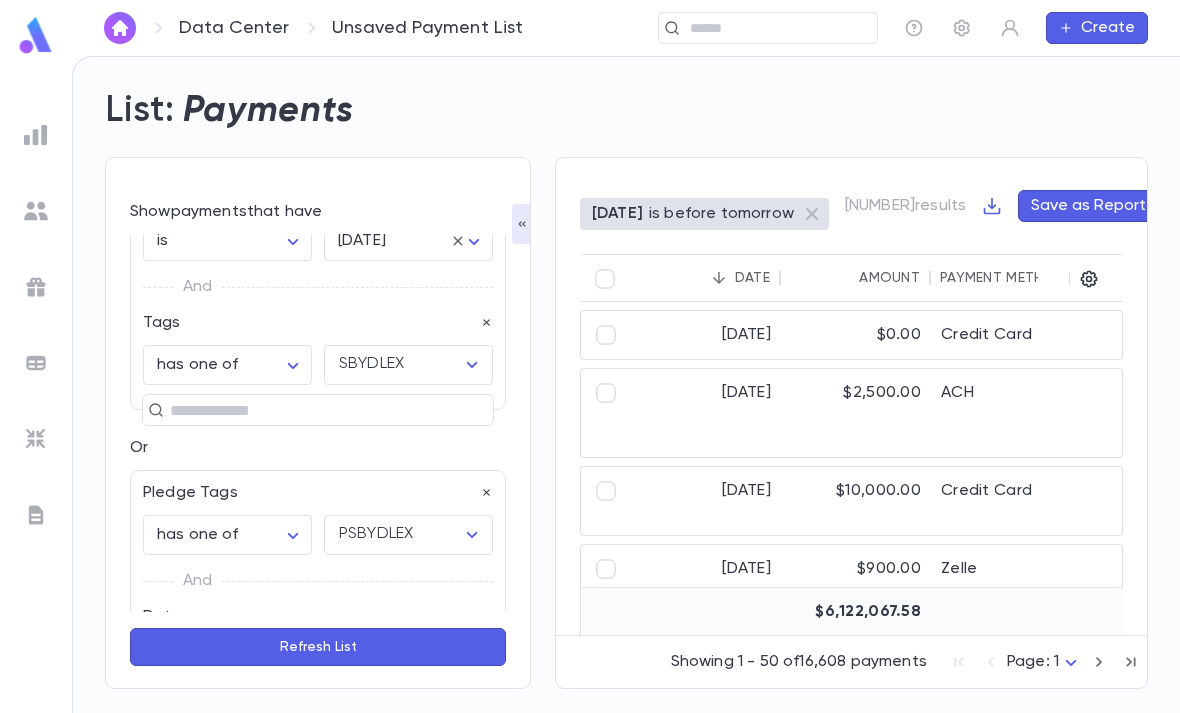 click on "**********" at bounding box center (590, 384) 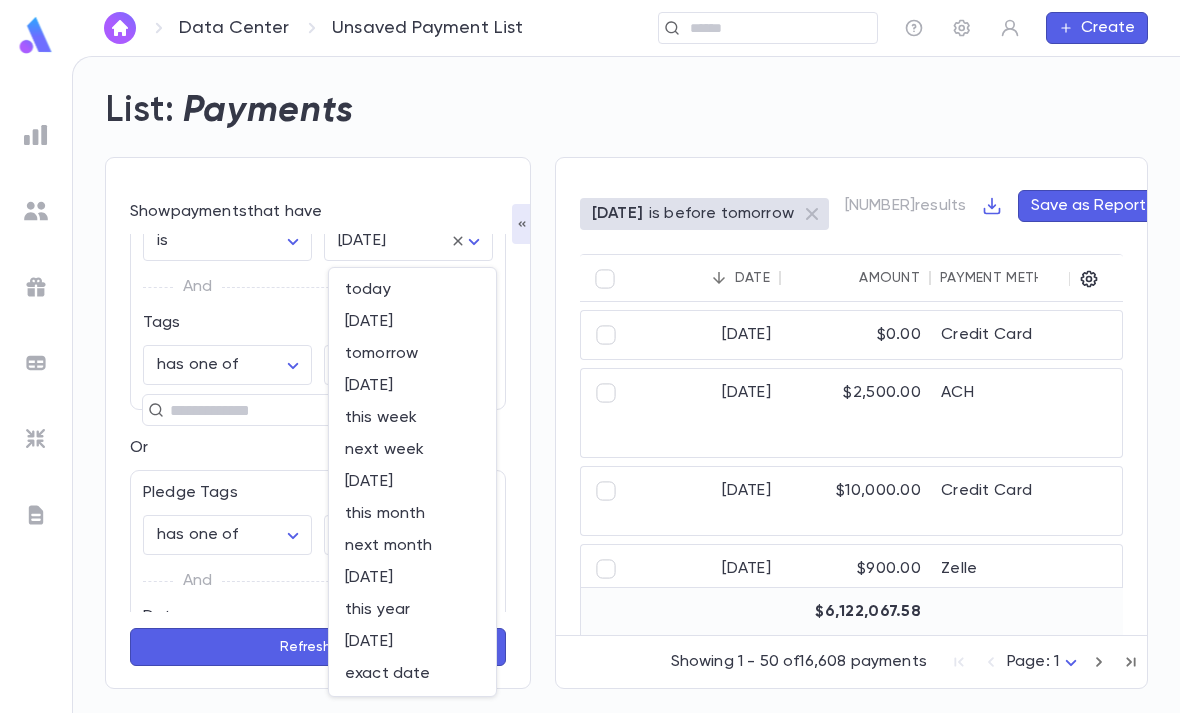 click on "last month" at bounding box center (412, 290) 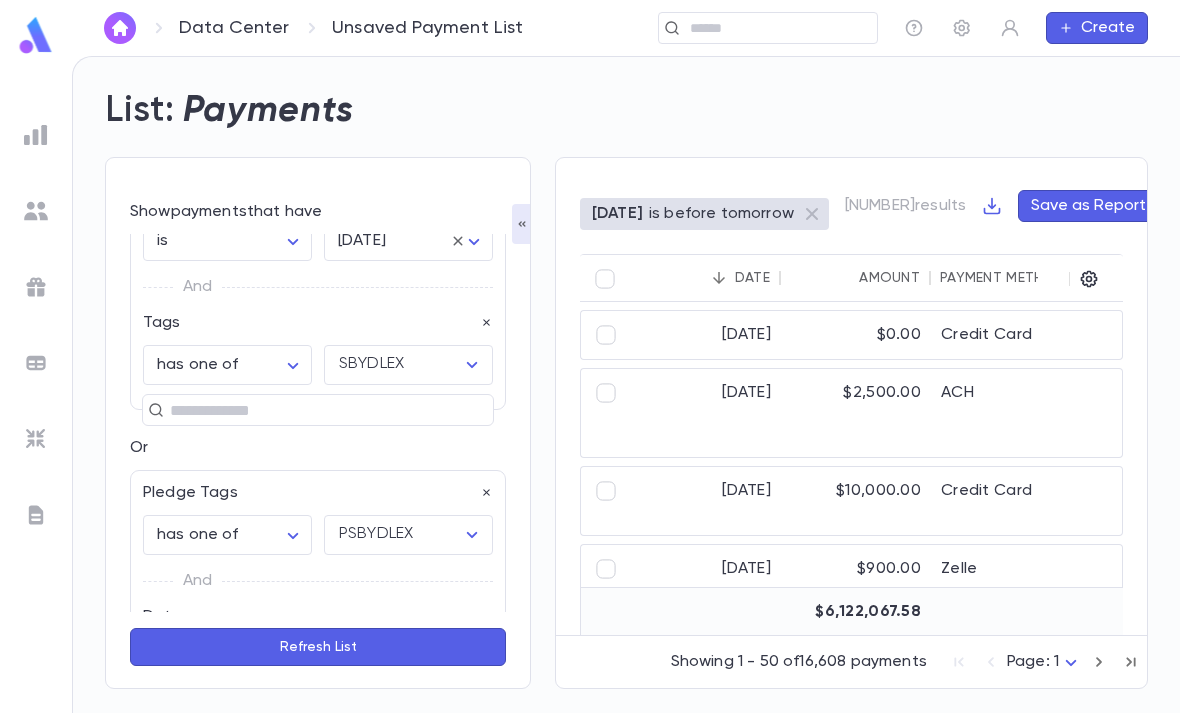 scroll, scrollTop: 61, scrollLeft: 0, axis: vertical 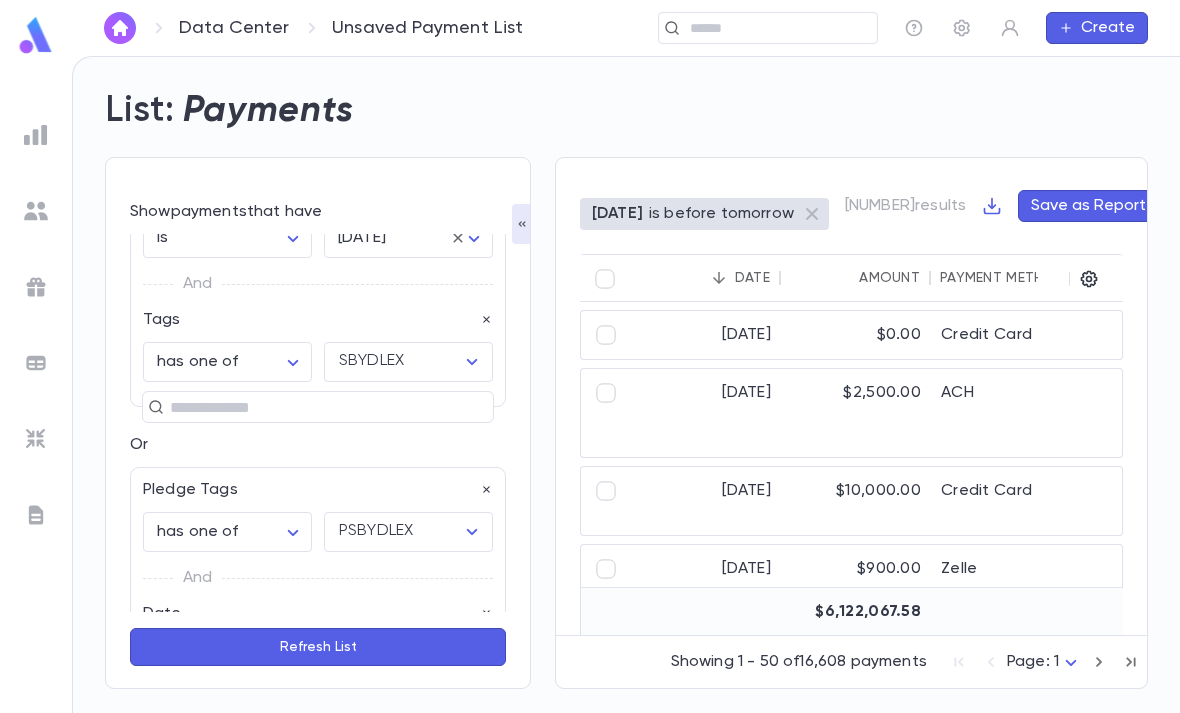 click on "Refresh List" at bounding box center [318, 647] 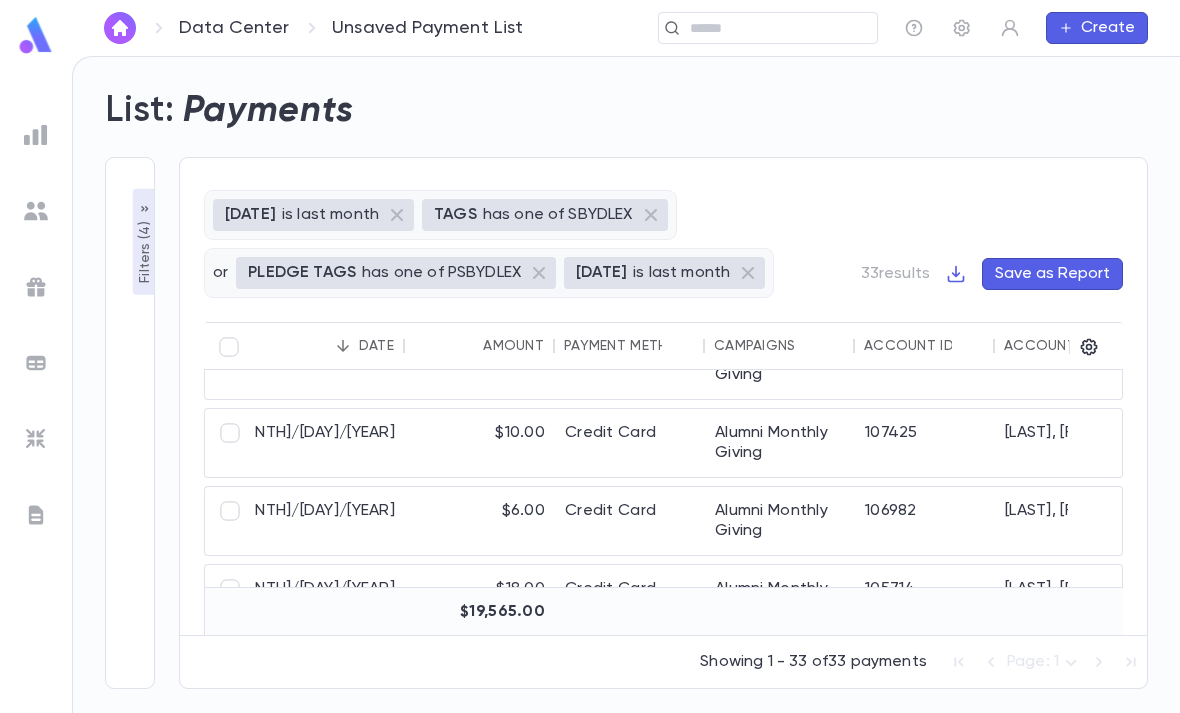 scroll, scrollTop: 897, scrollLeft: 0, axis: vertical 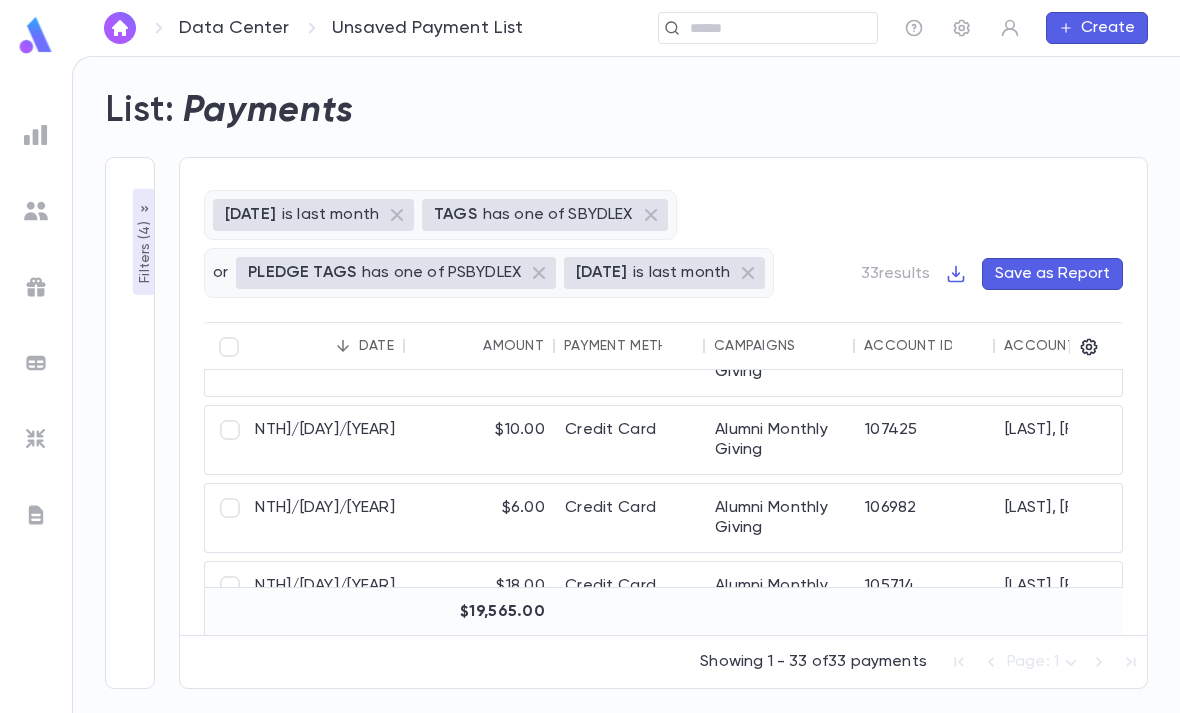 click at bounding box center [776, 28] 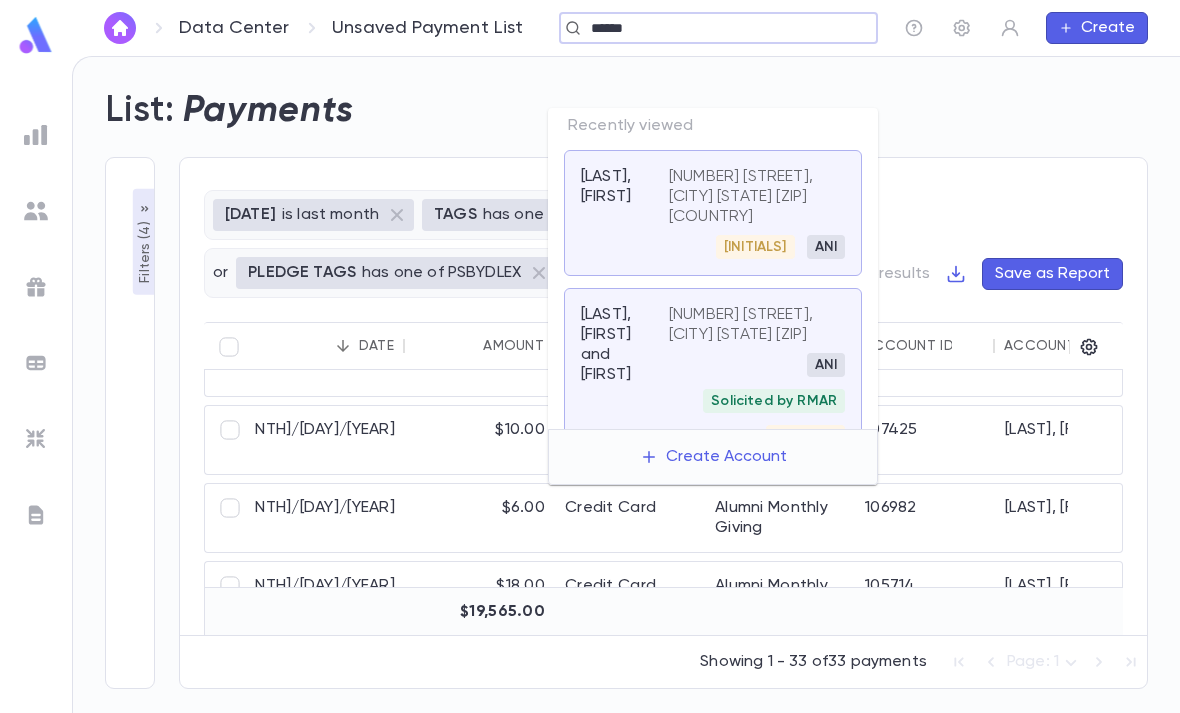 type on "******" 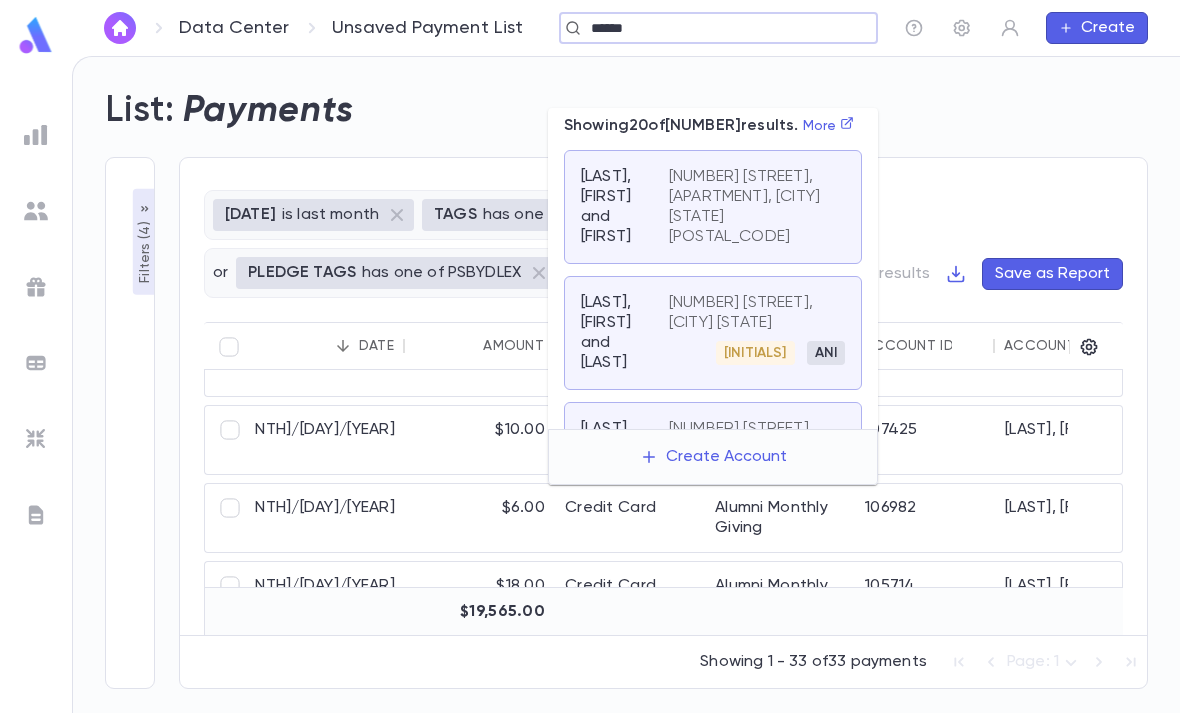 click on "[NUMBER] [STREET], [CITY] [STATE] [ZIP]" at bounding box center (745, 313) 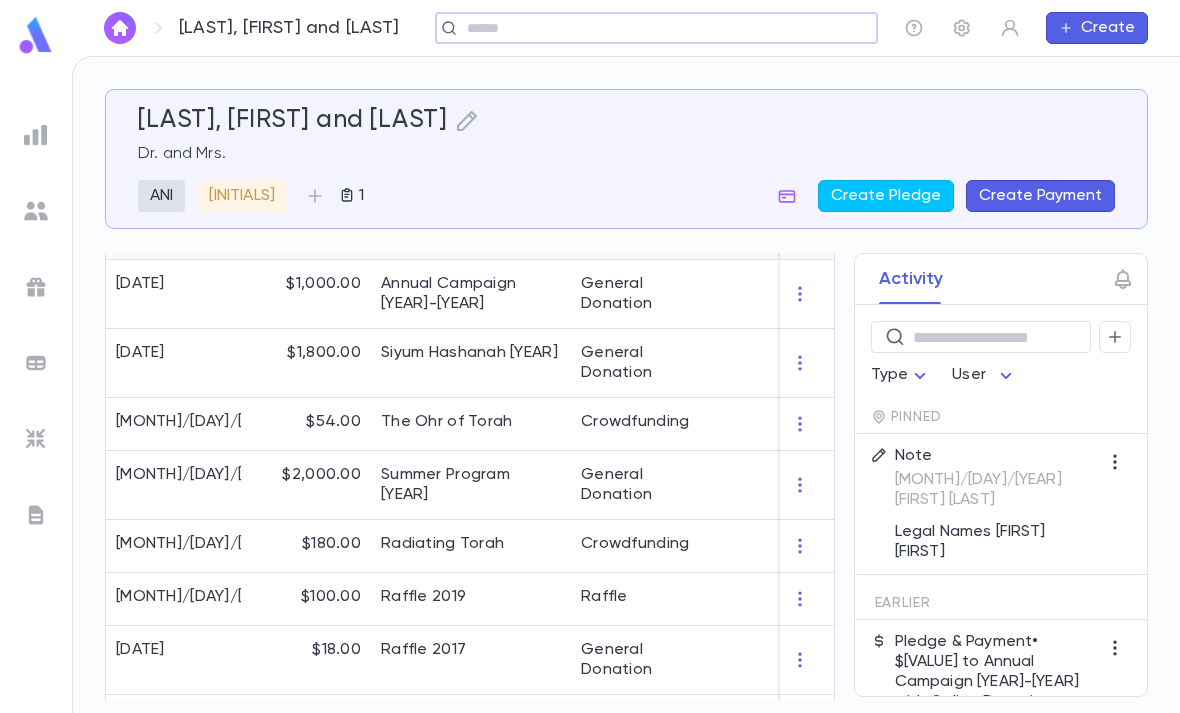 click on "General Donation" at bounding box center (646, 294) 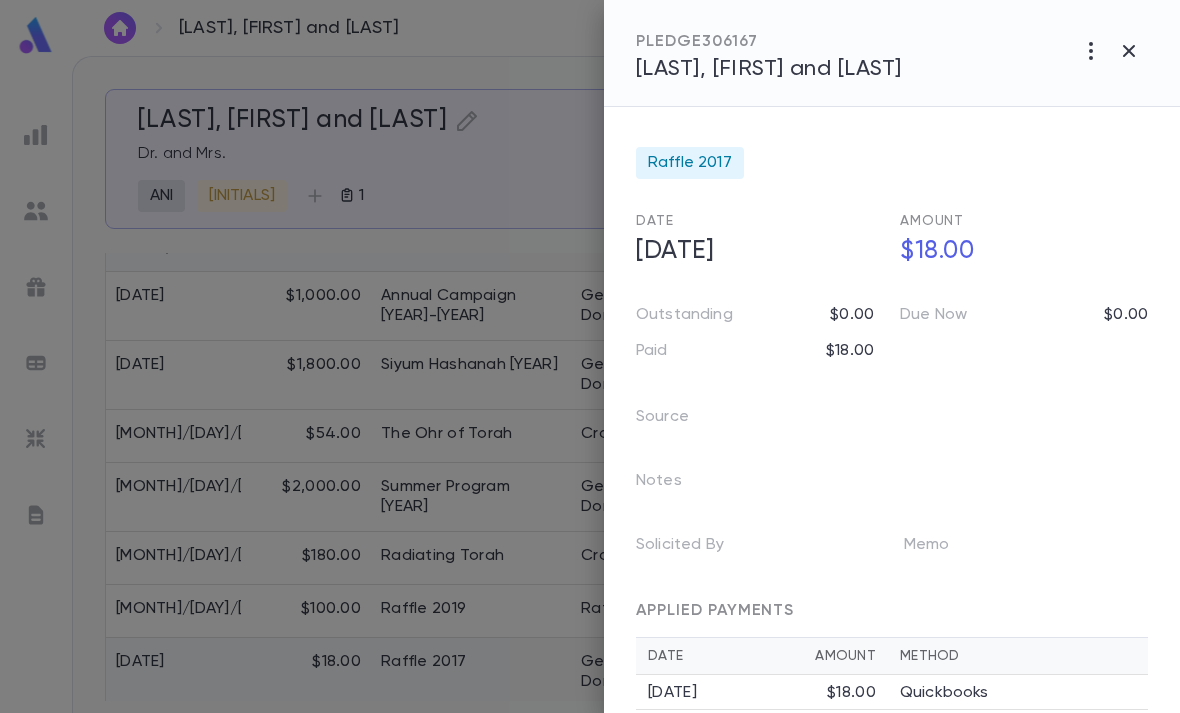 scroll, scrollTop: 557, scrollLeft: 0, axis: vertical 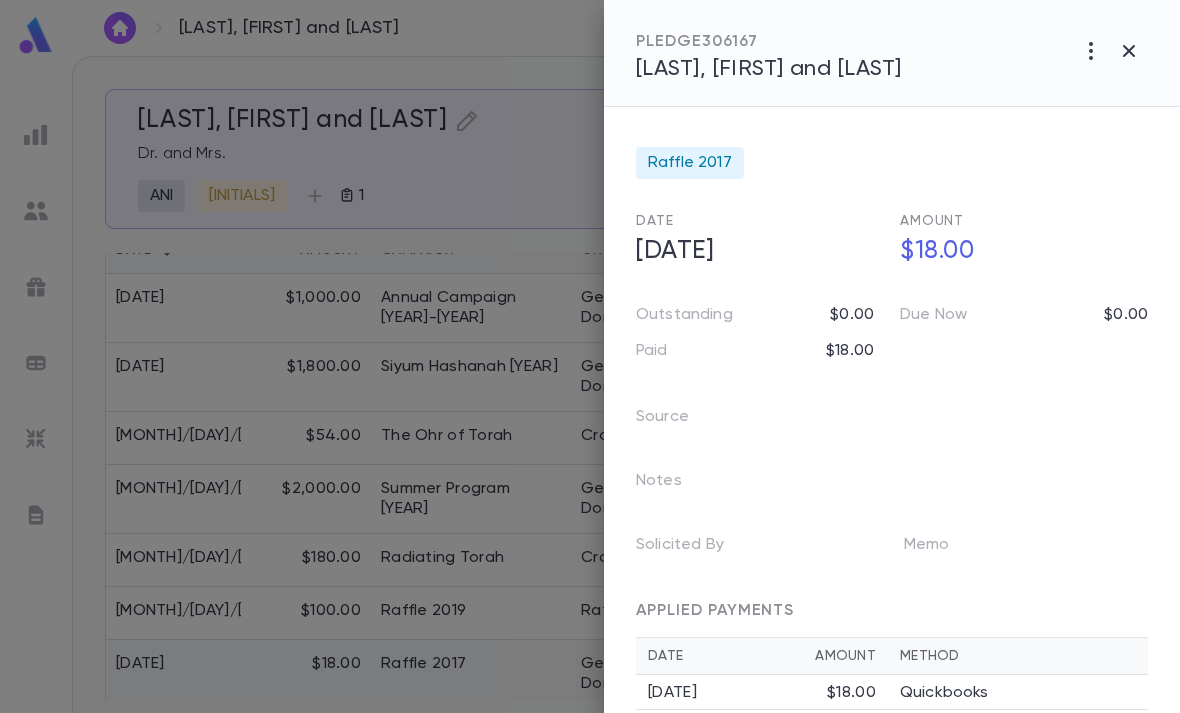 click at bounding box center (1091, 51) 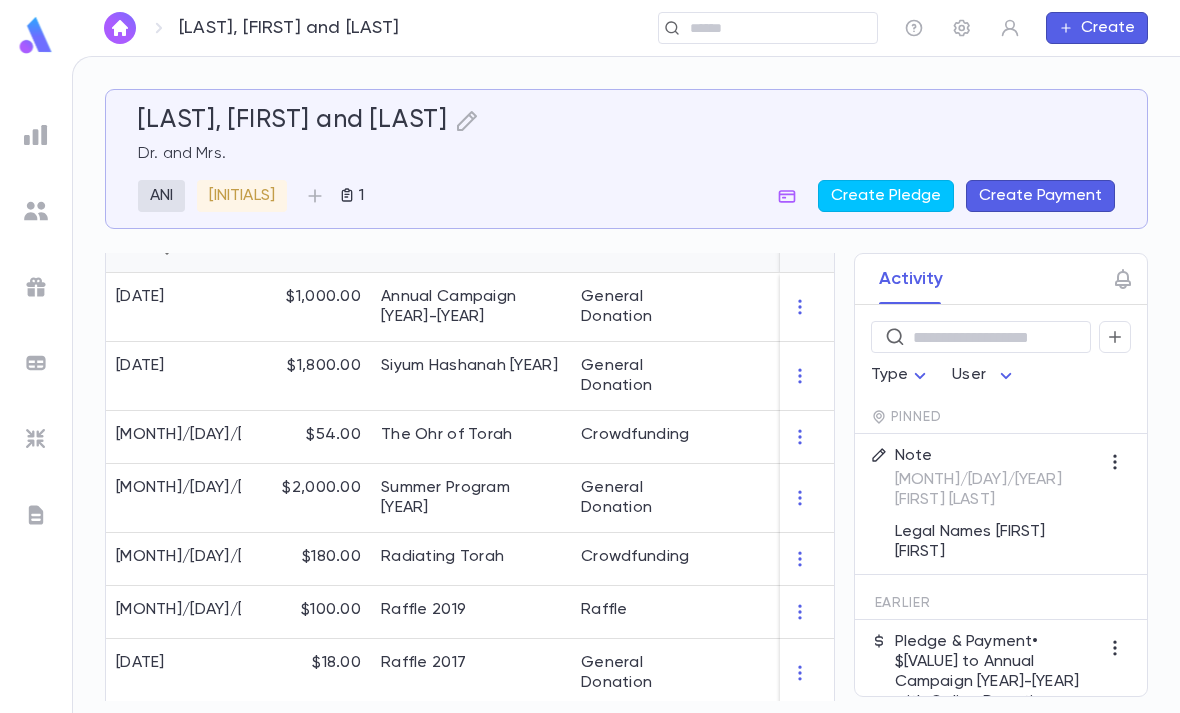 scroll, scrollTop: 557, scrollLeft: 0, axis: vertical 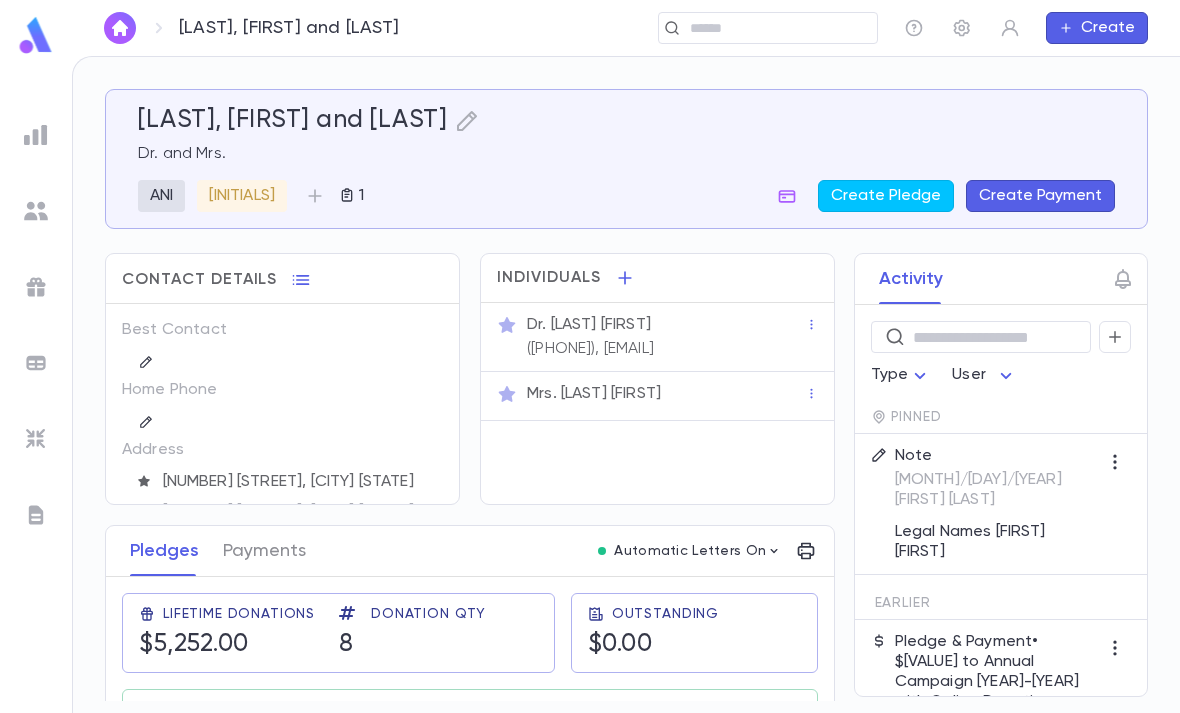 click at bounding box center [761, 28] 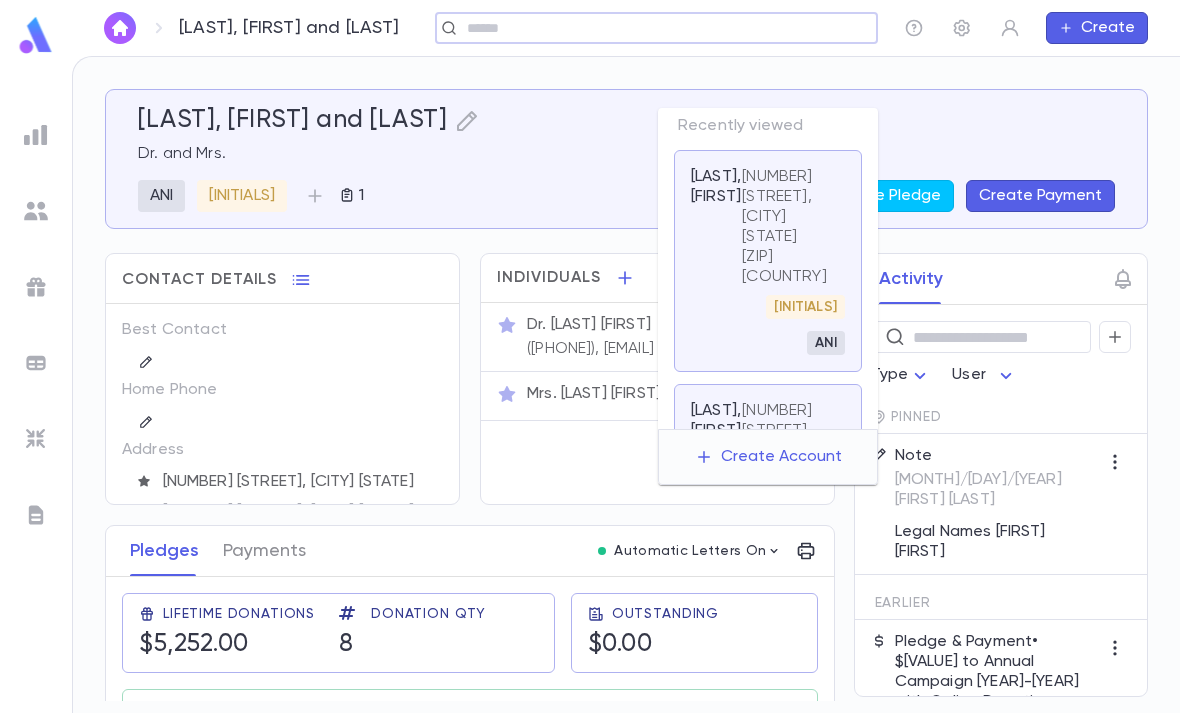 scroll, scrollTop: 0, scrollLeft: 0, axis: both 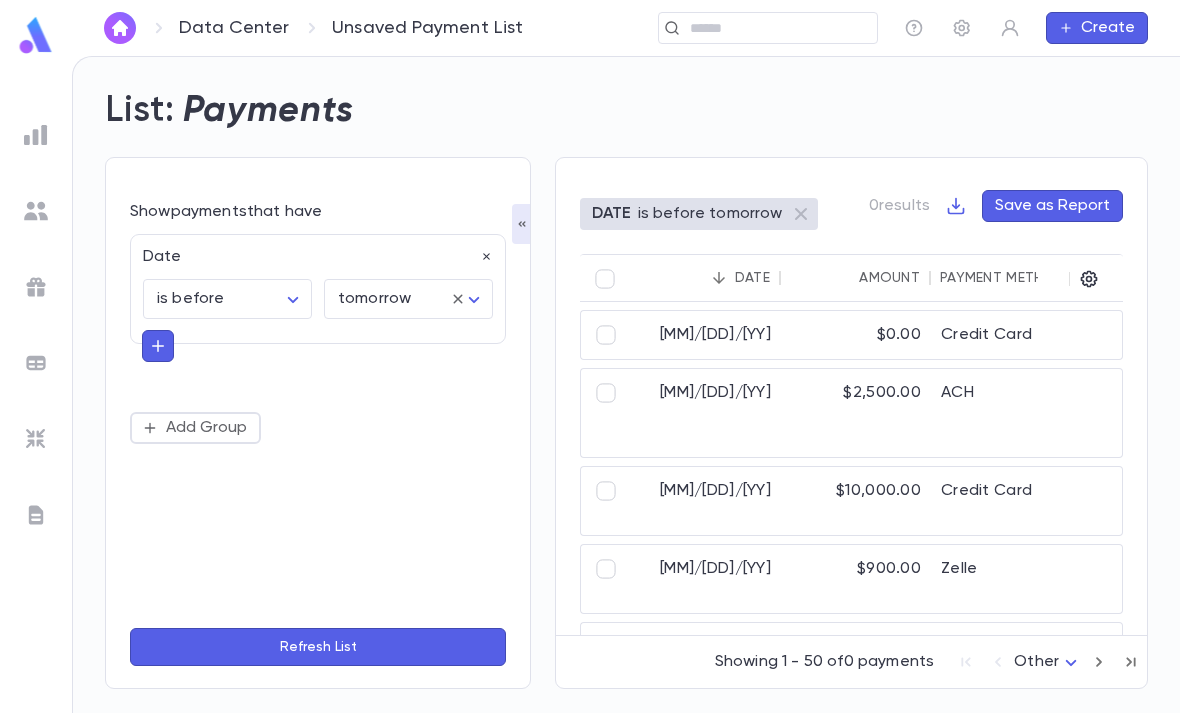 click on "​" at bounding box center [768, 28] 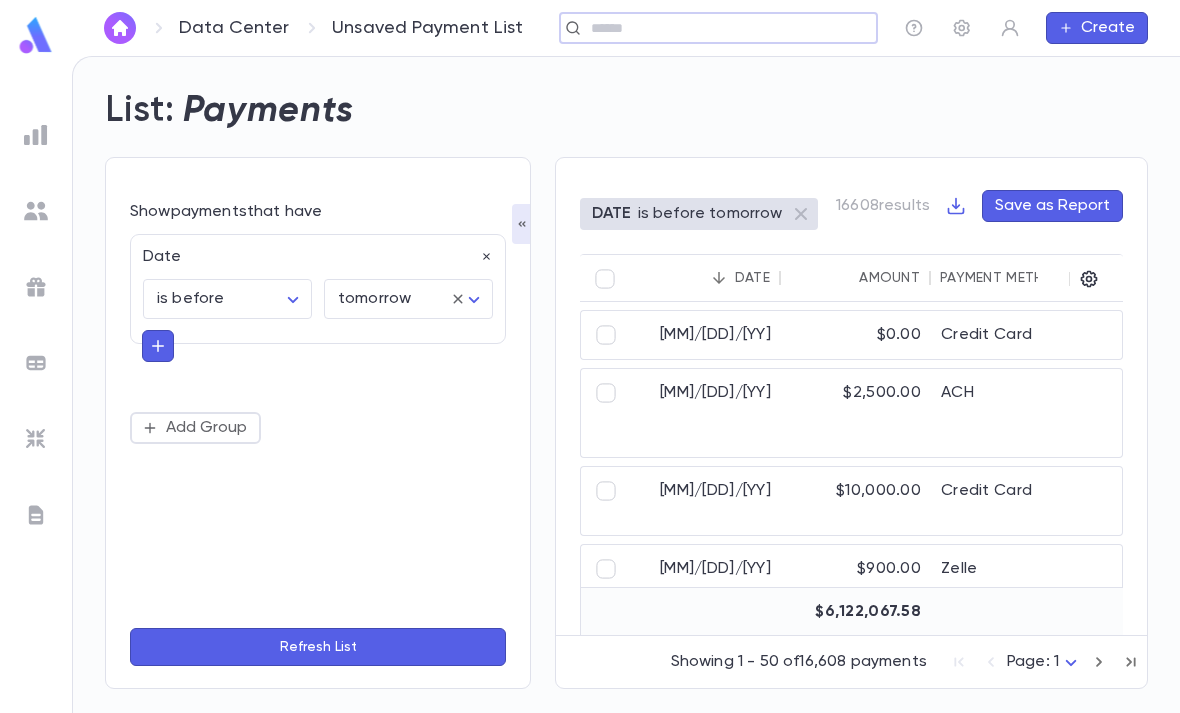 click on "​" at bounding box center [718, 28] 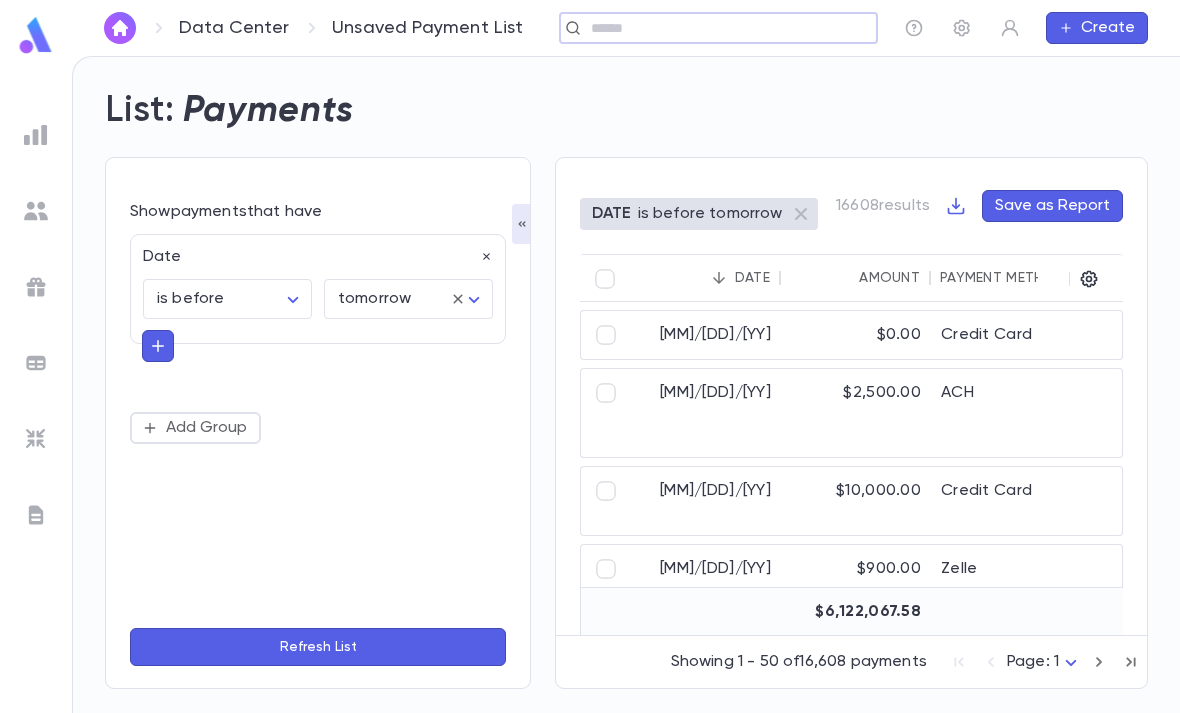 click at bounding box center [727, 28] 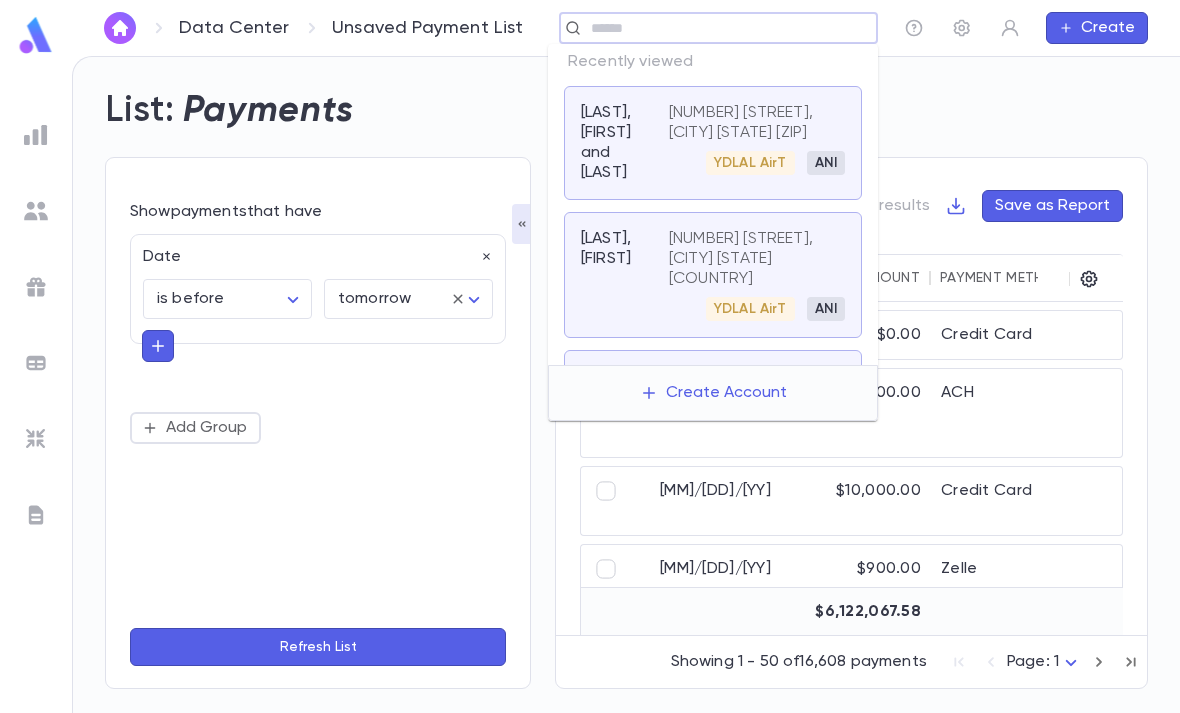 click on "[NUMBER] [STREET], [CITY] [STATE] [ZIP]" at bounding box center [745, 123] 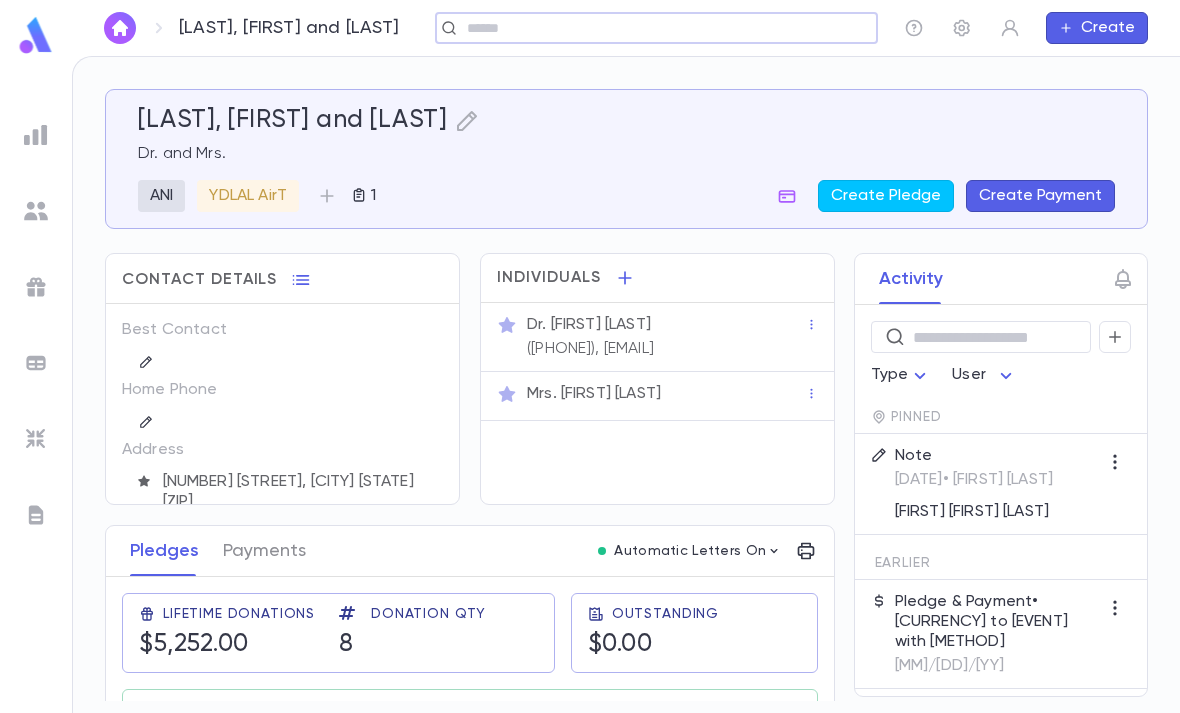 click at bounding box center [359, 195] 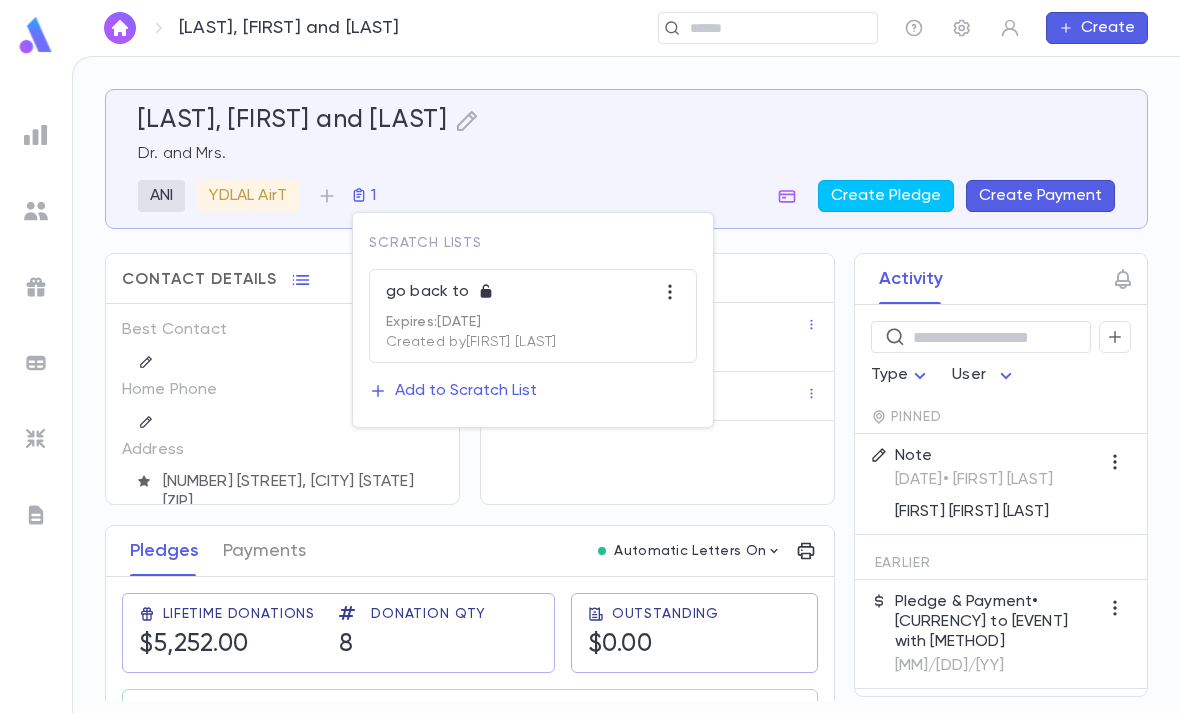 click on "Add to Scratch List" at bounding box center (466, 391) 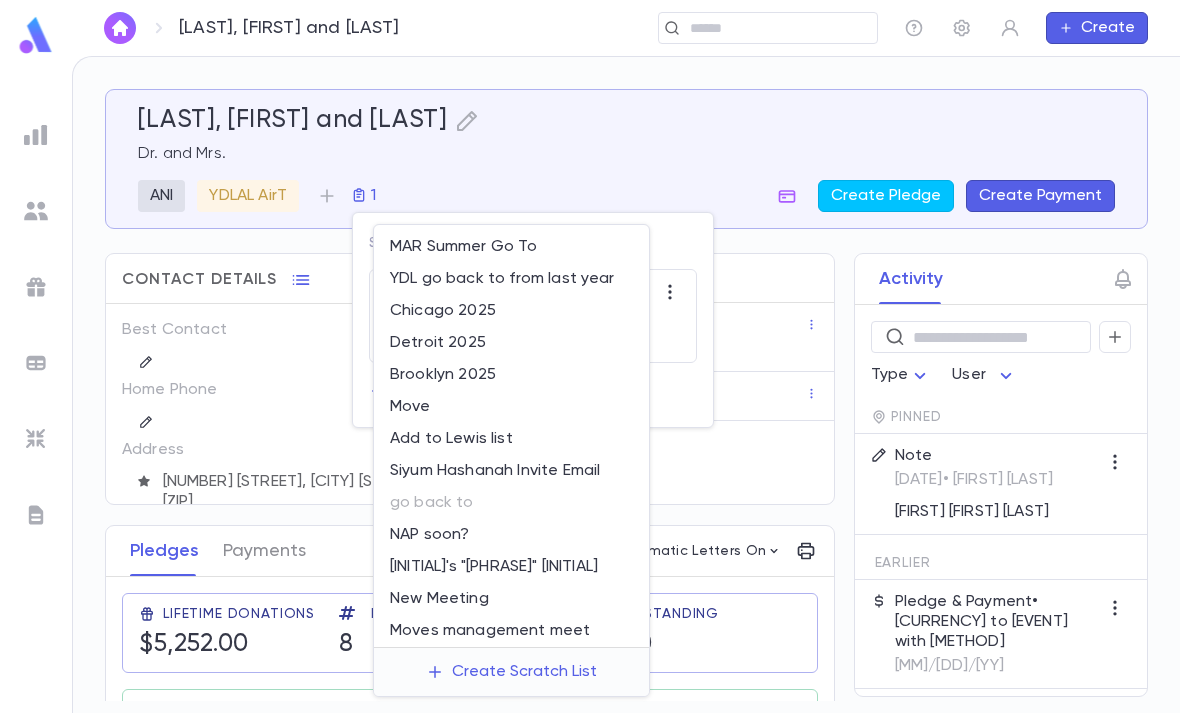 click on "Add to Lewis list" at bounding box center (511, 439) 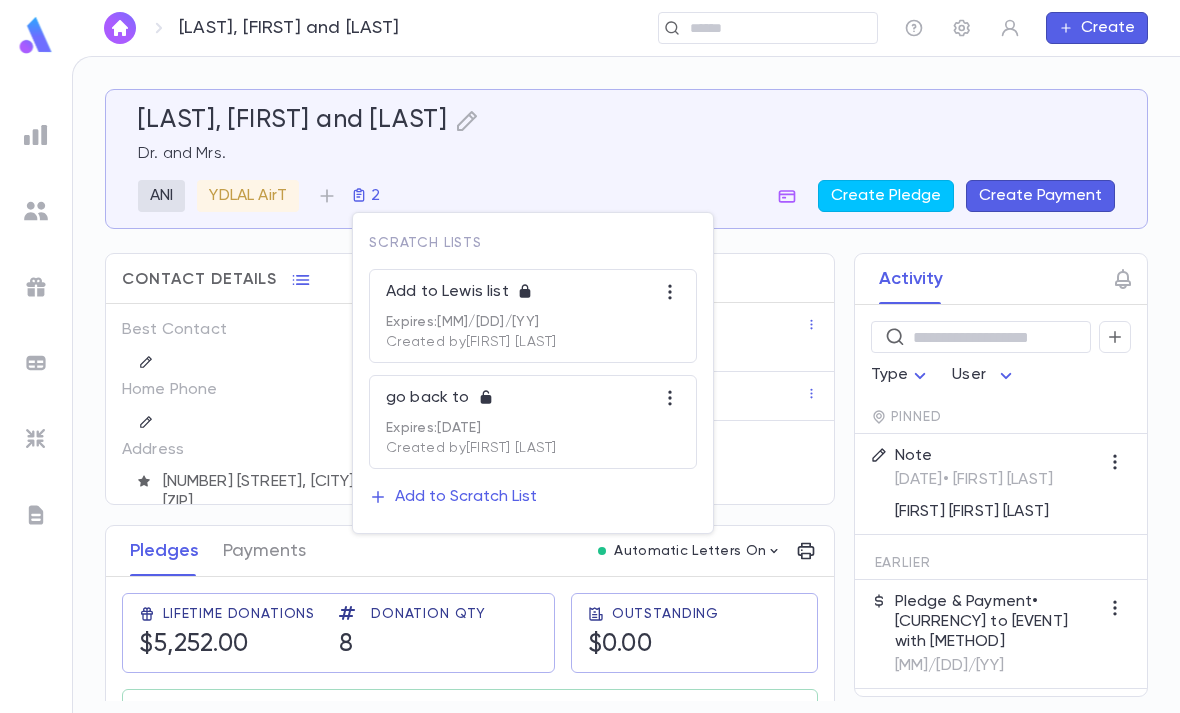click at bounding box center [590, 356] 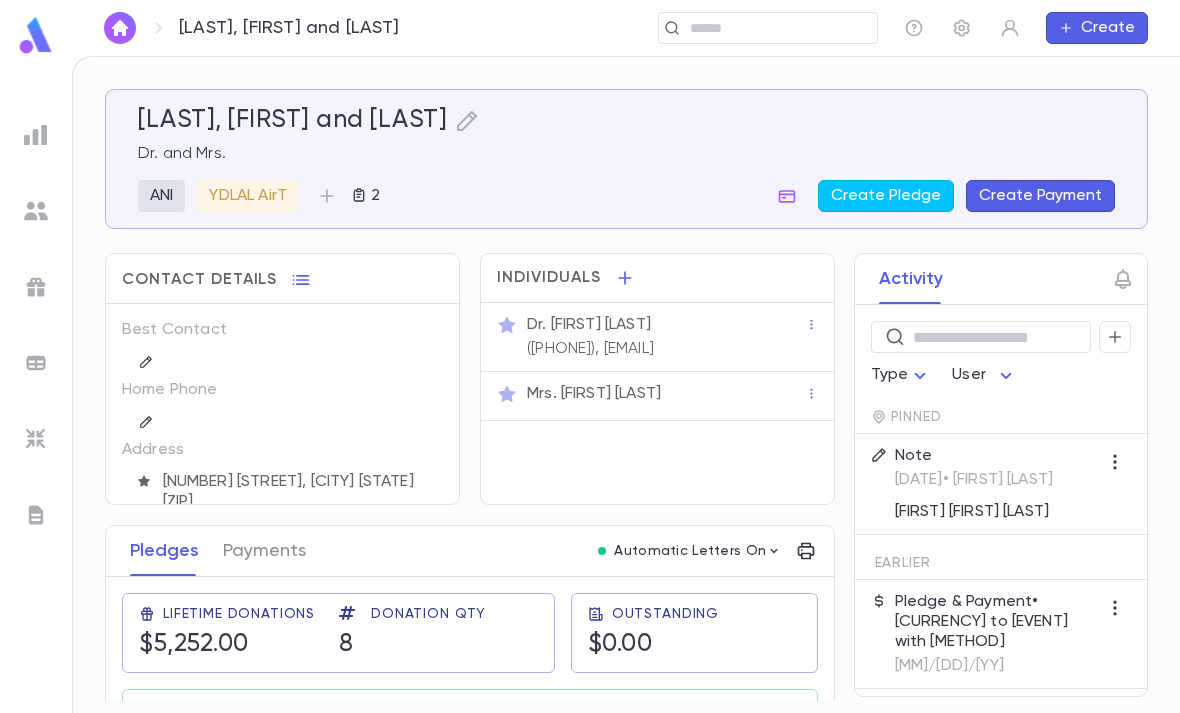 click at bounding box center (761, 28) 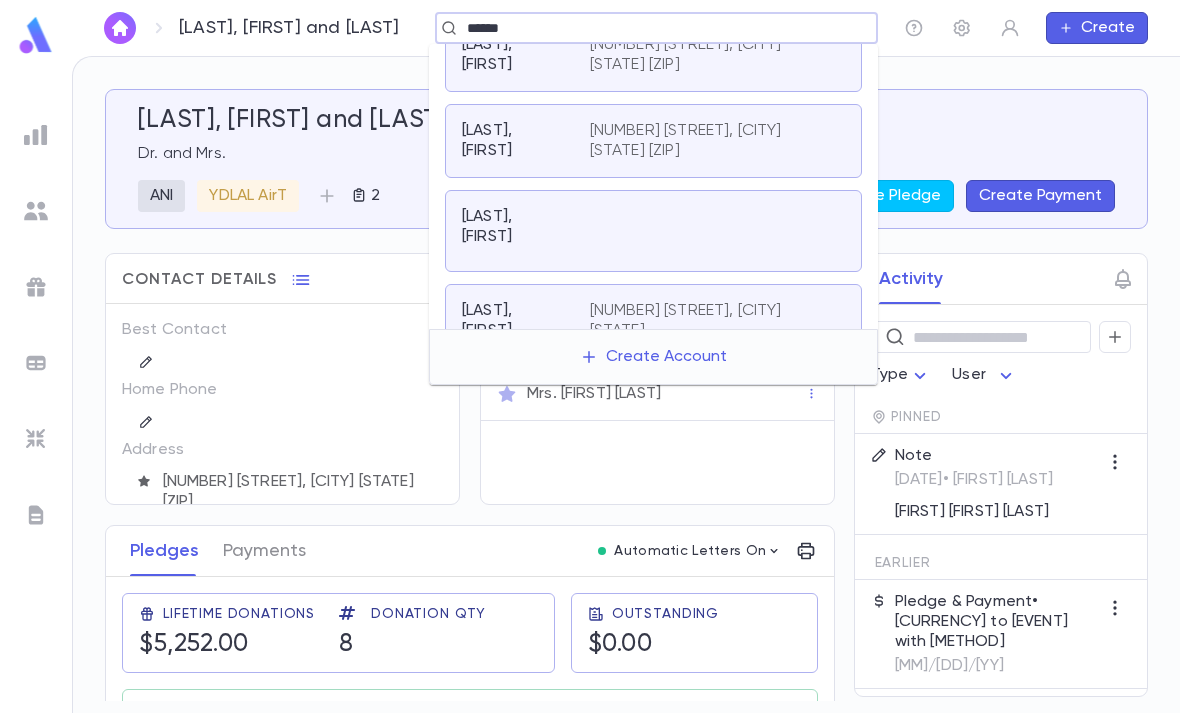 scroll, scrollTop: 815, scrollLeft: 0, axis: vertical 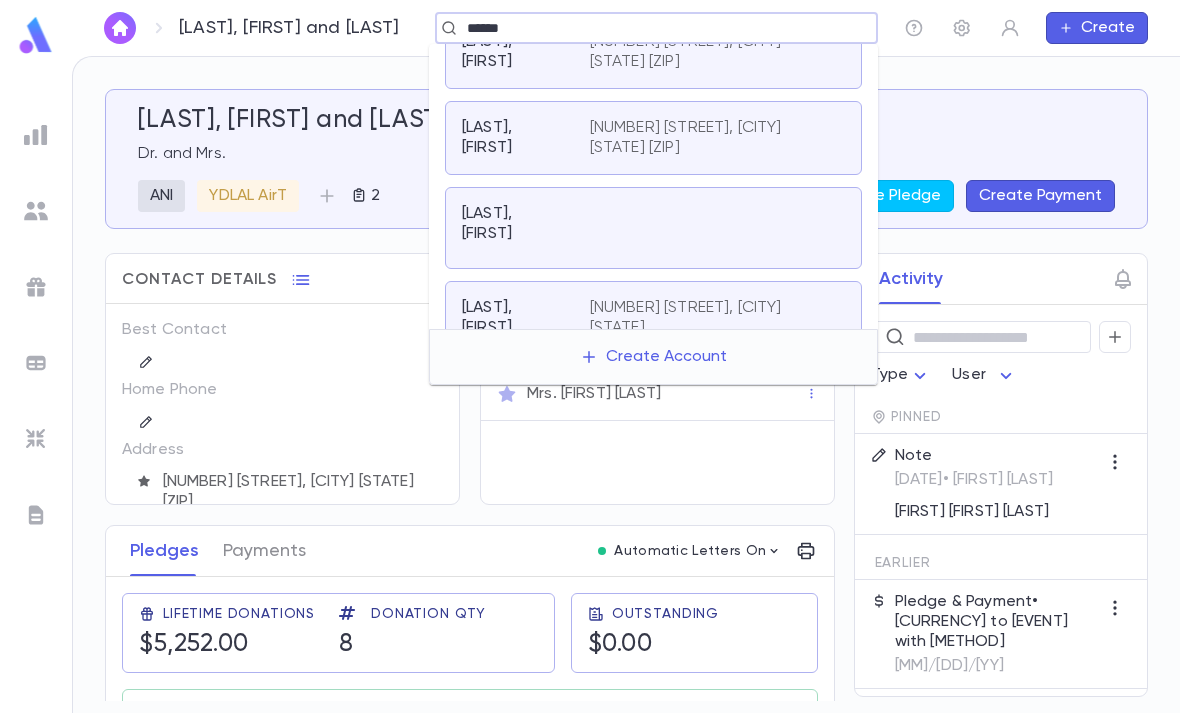 click at bounding box center (717, 228) 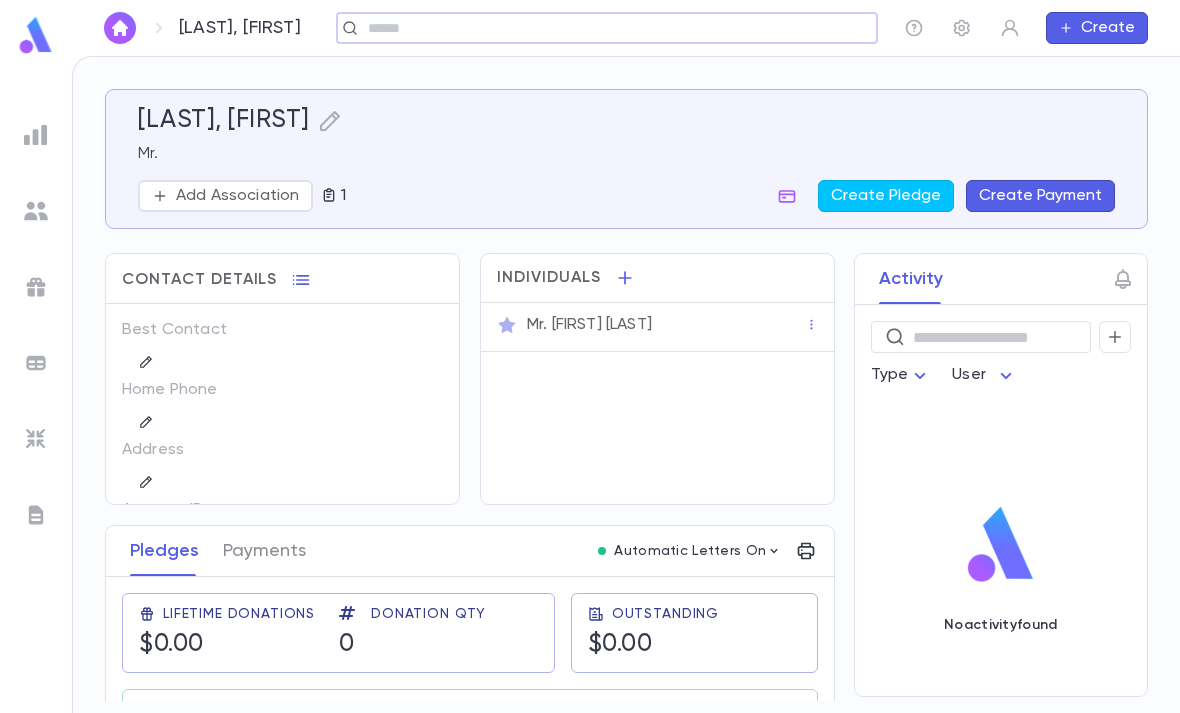 click on "1" at bounding box center [333, 196] 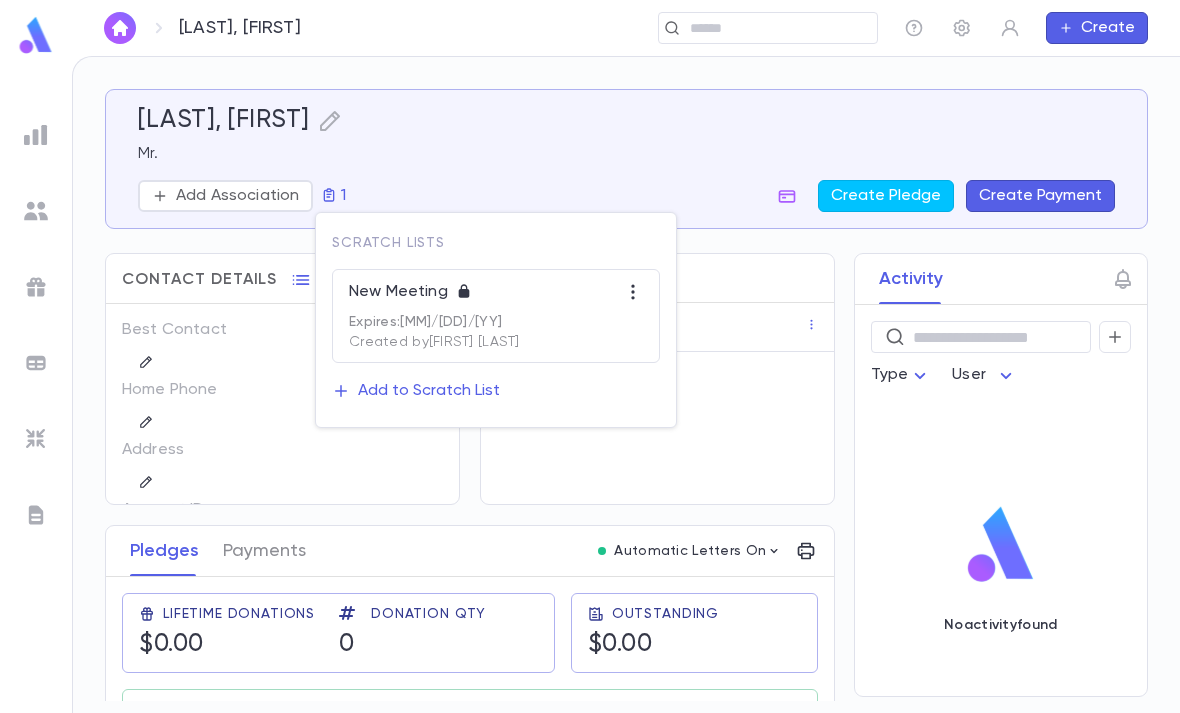 click on "Add to Scratch List" at bounding box center [416, 391] 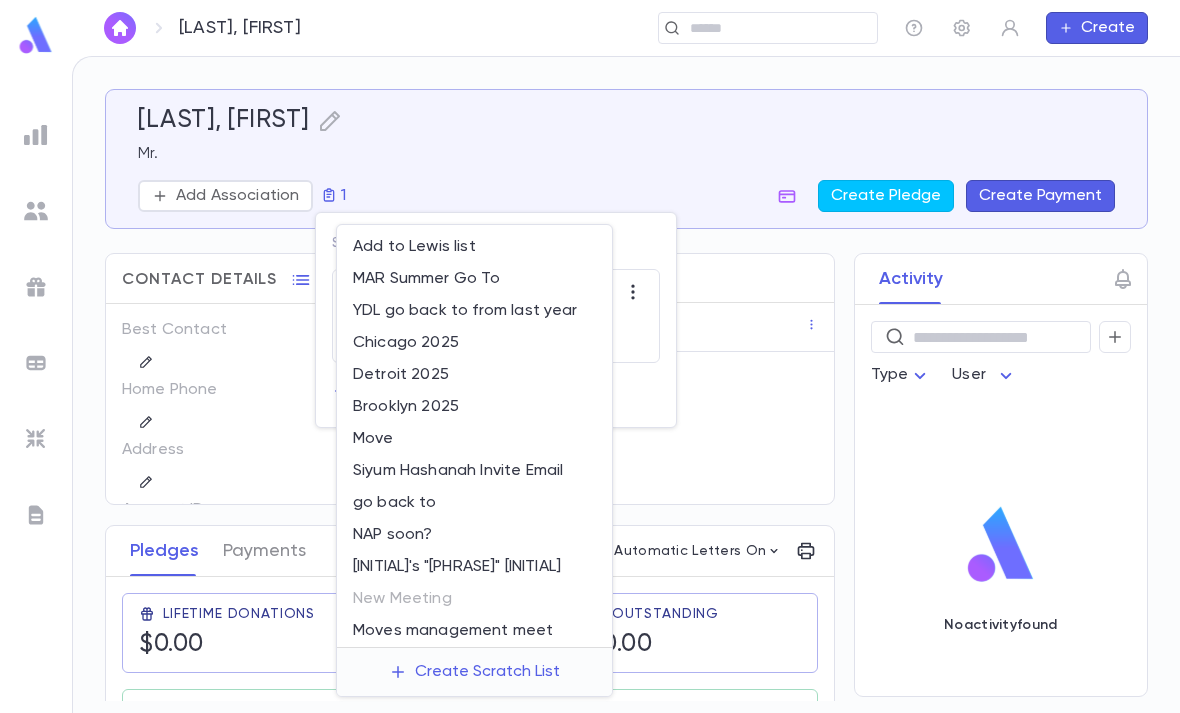 click on "Add to Lewis list" at bounding box center [474, 247] 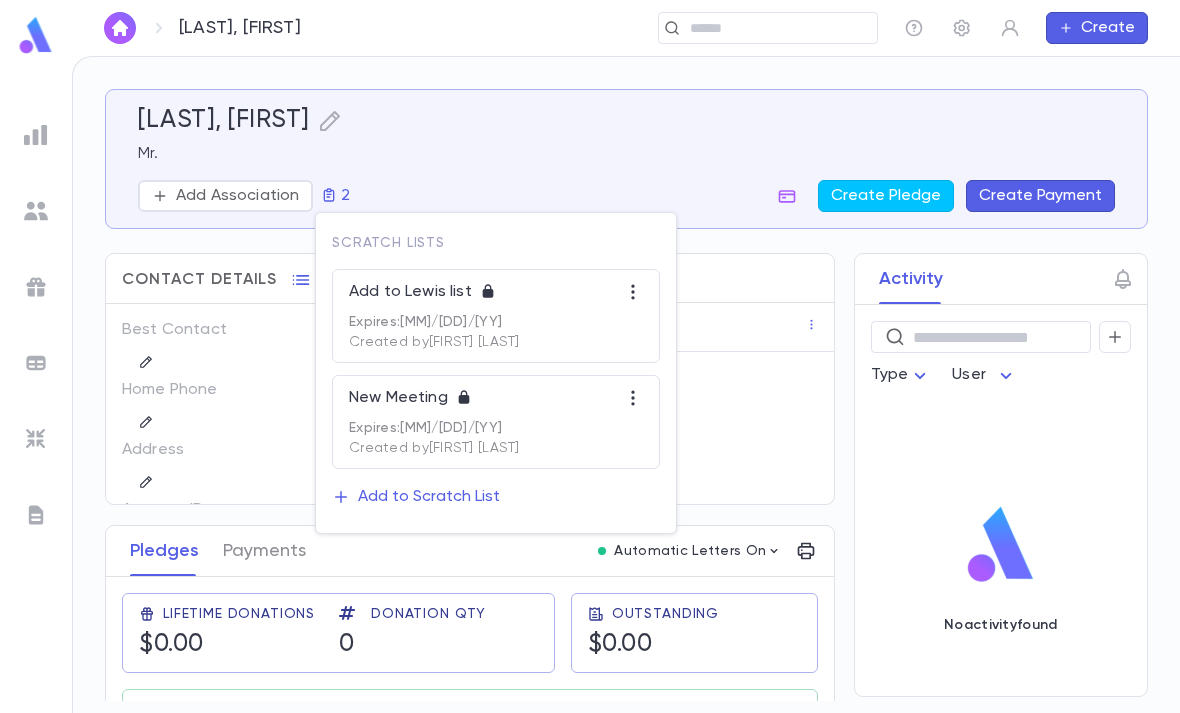 click at bounding box center [590, 356] 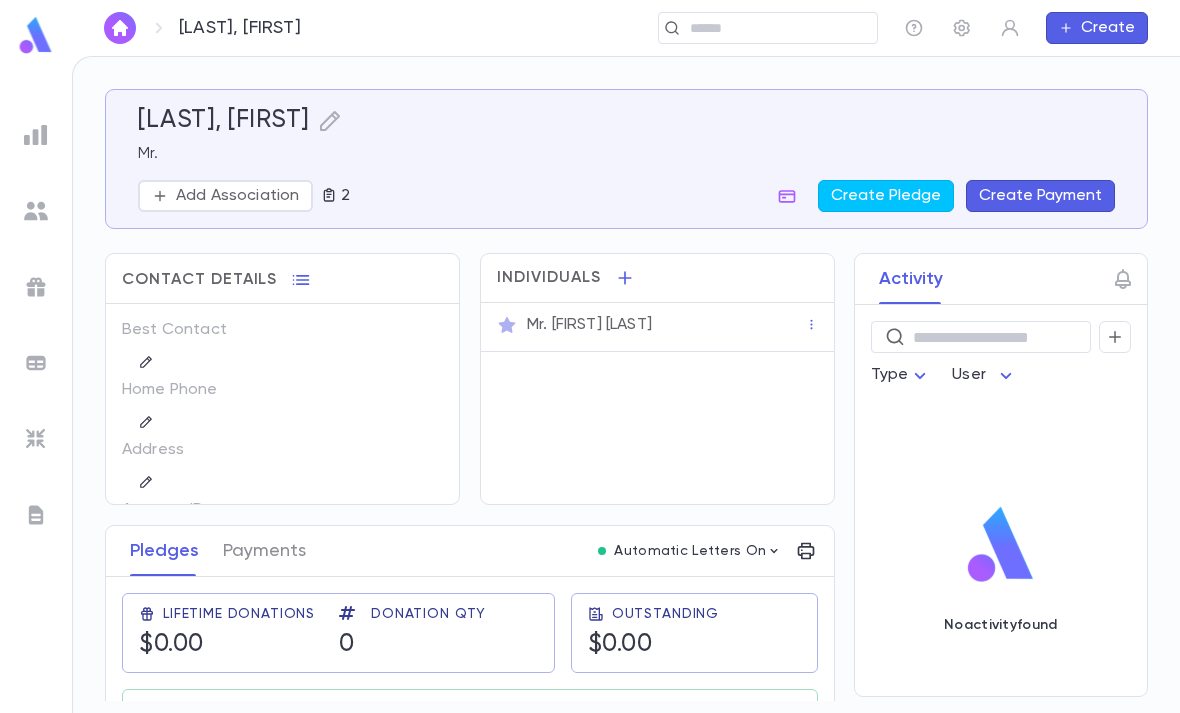 click at bounding box center (761, 28) 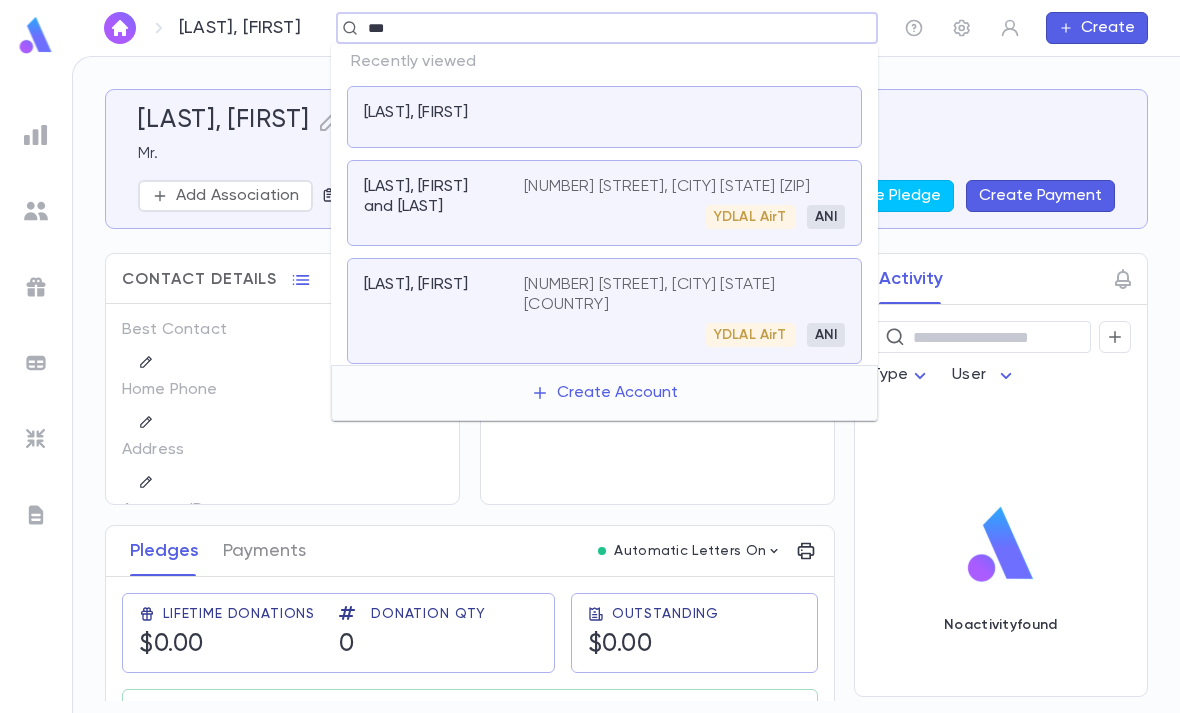 type on "***" 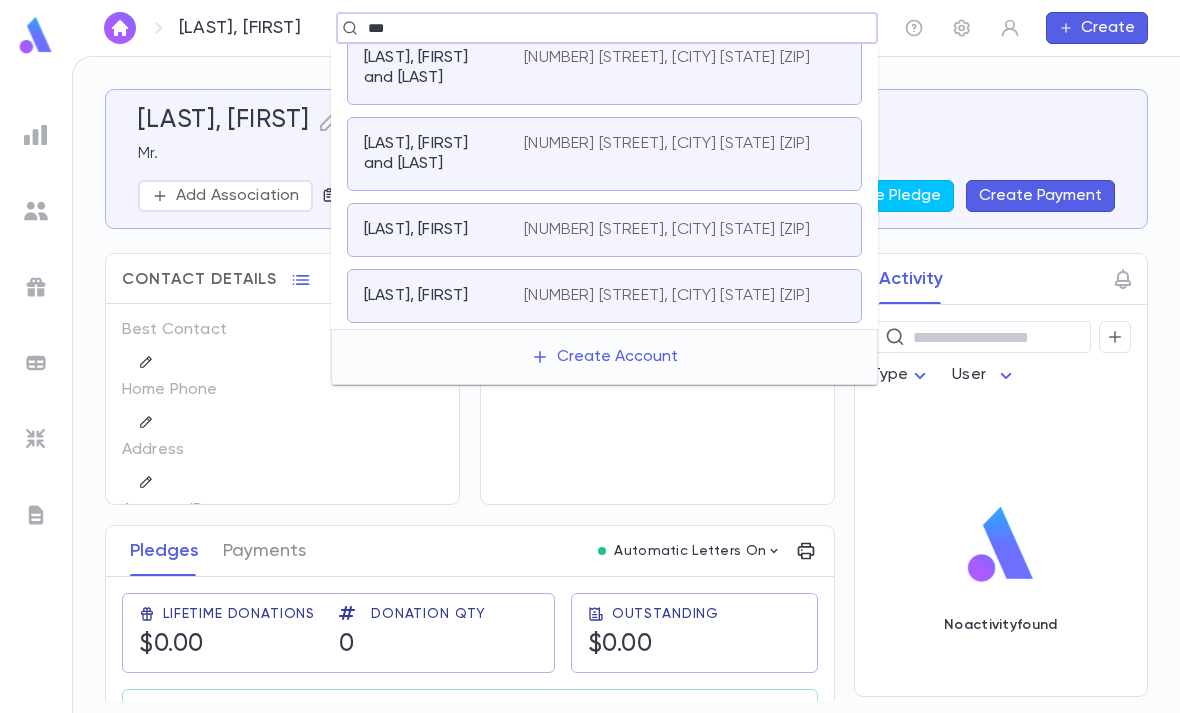 scroll, scrollTop: 291, scrollLeft: 0, axis: vertical 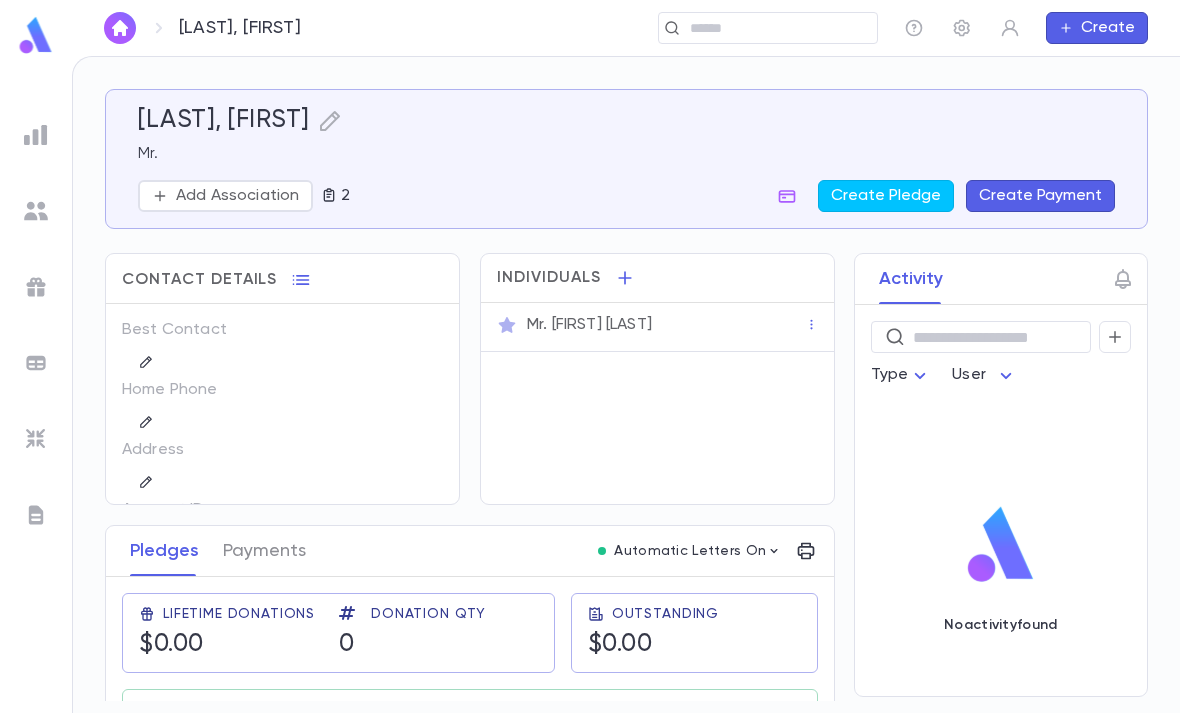 click at bounding box center [776, 28] 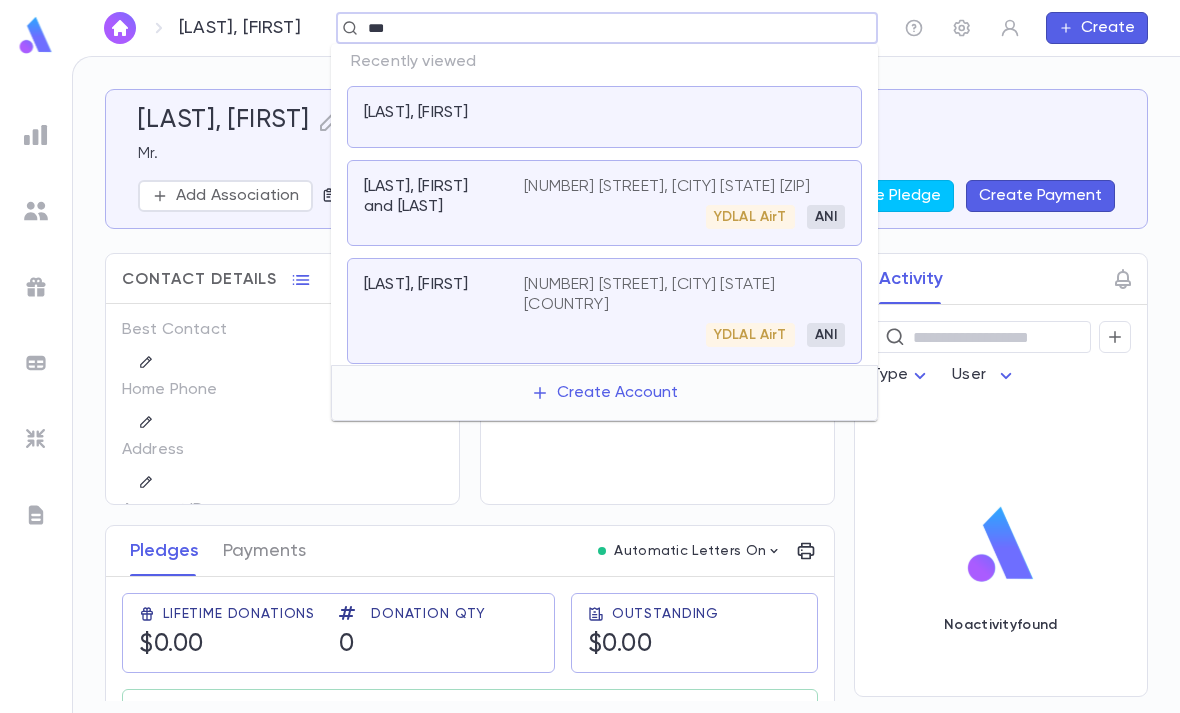 type on "***" 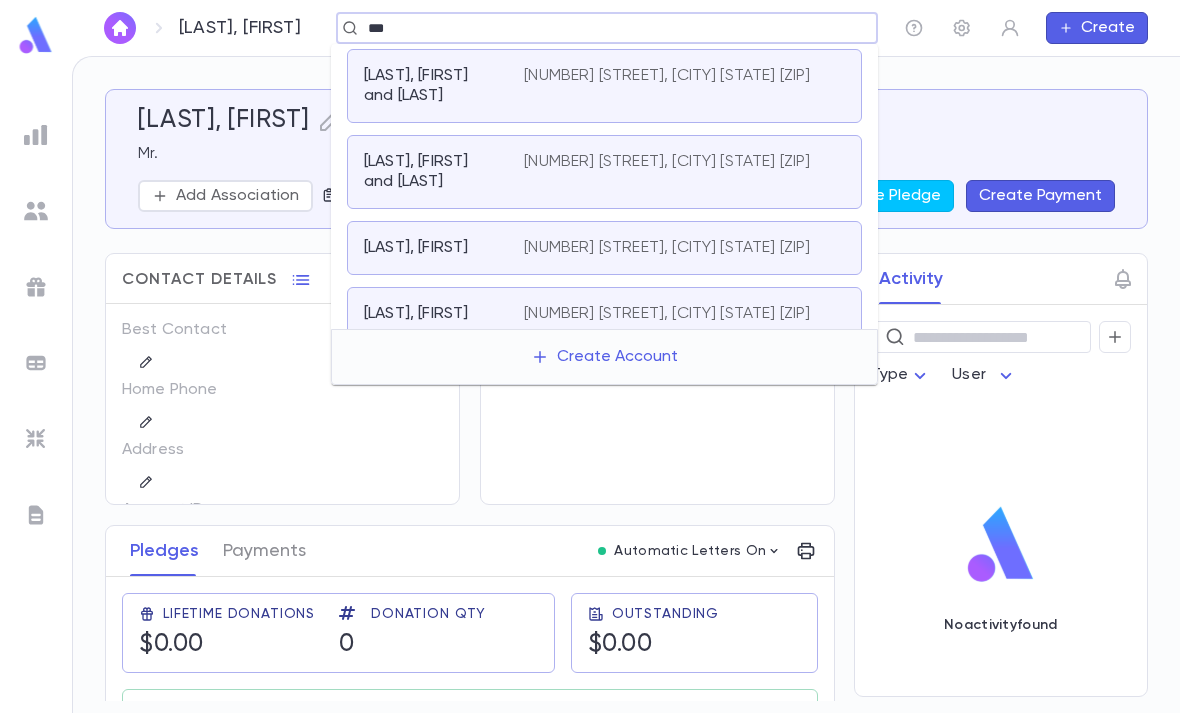 scroll, scrollTop: 276, scrollLeft: 0, axis: vertical 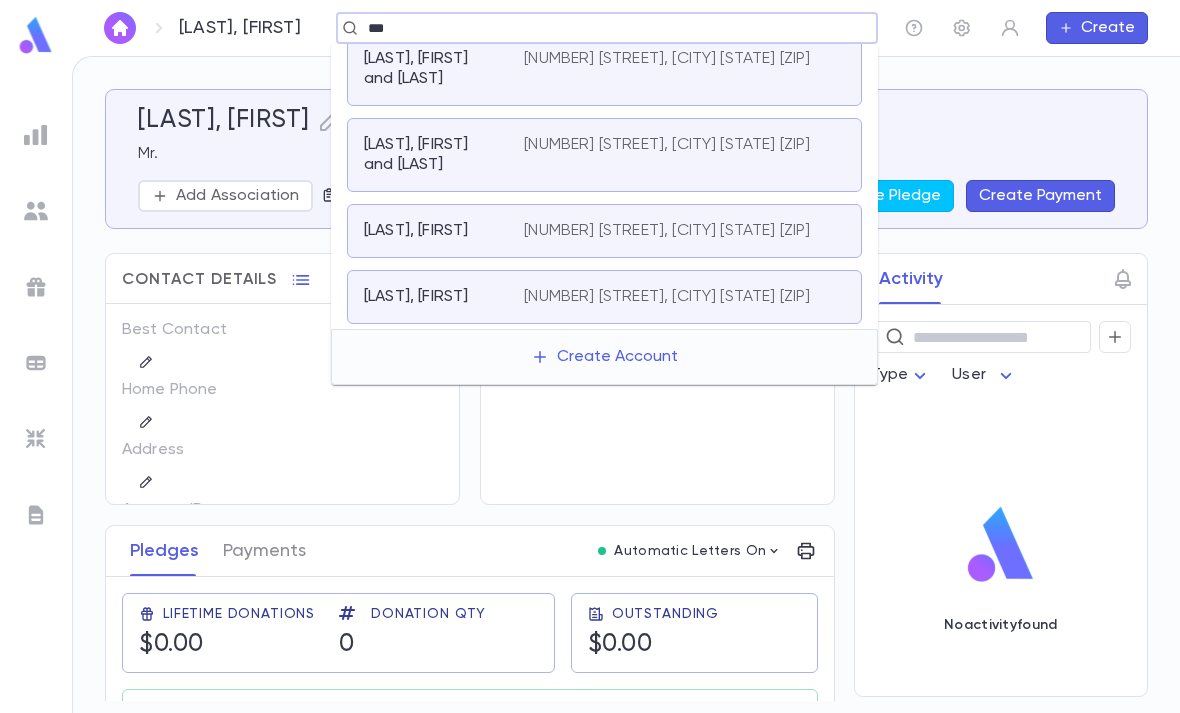 click on "[NUMBER] [STREET], [CITY] [STATE] [ZIP]" at bounding box center (667, 145) 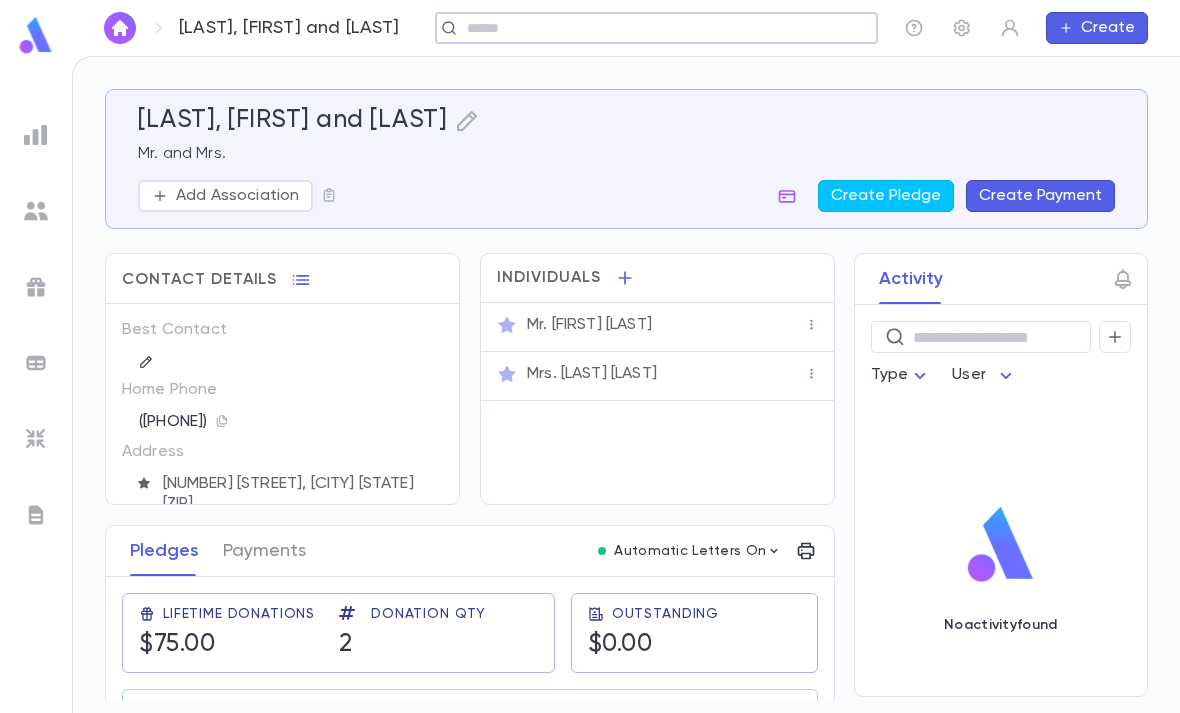 click at bounding box center [329, 195] 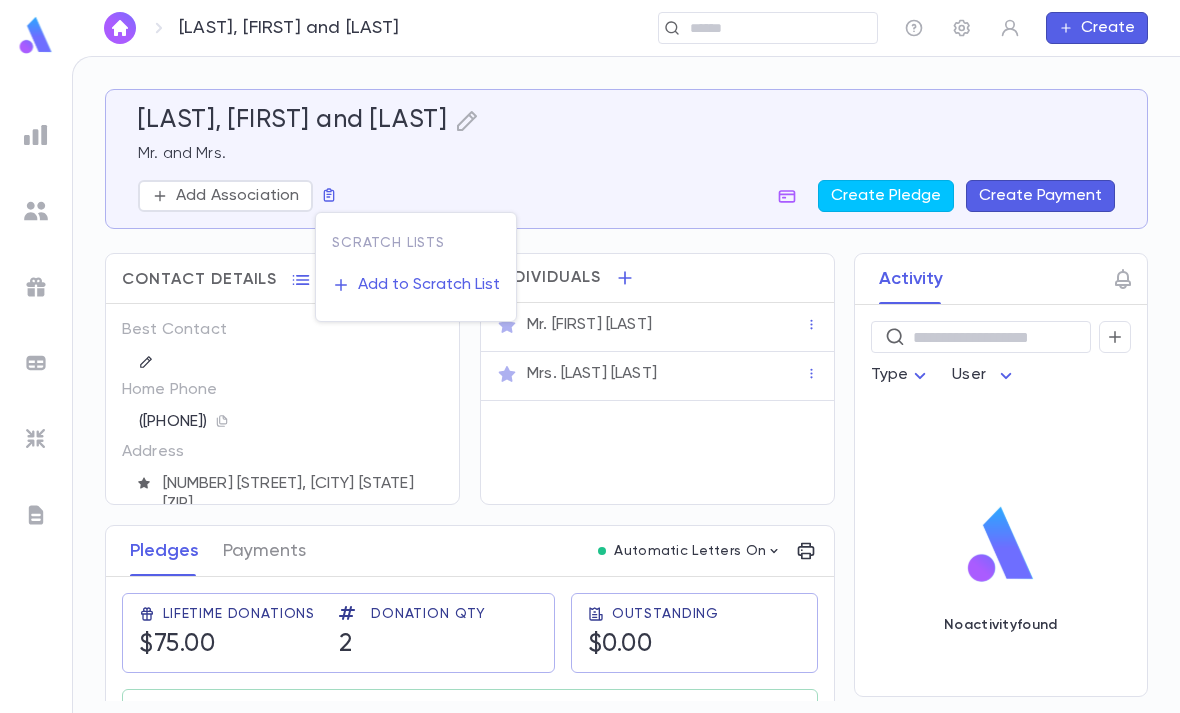 click on "Add to Scratch List" at bounding box center (429, 285) 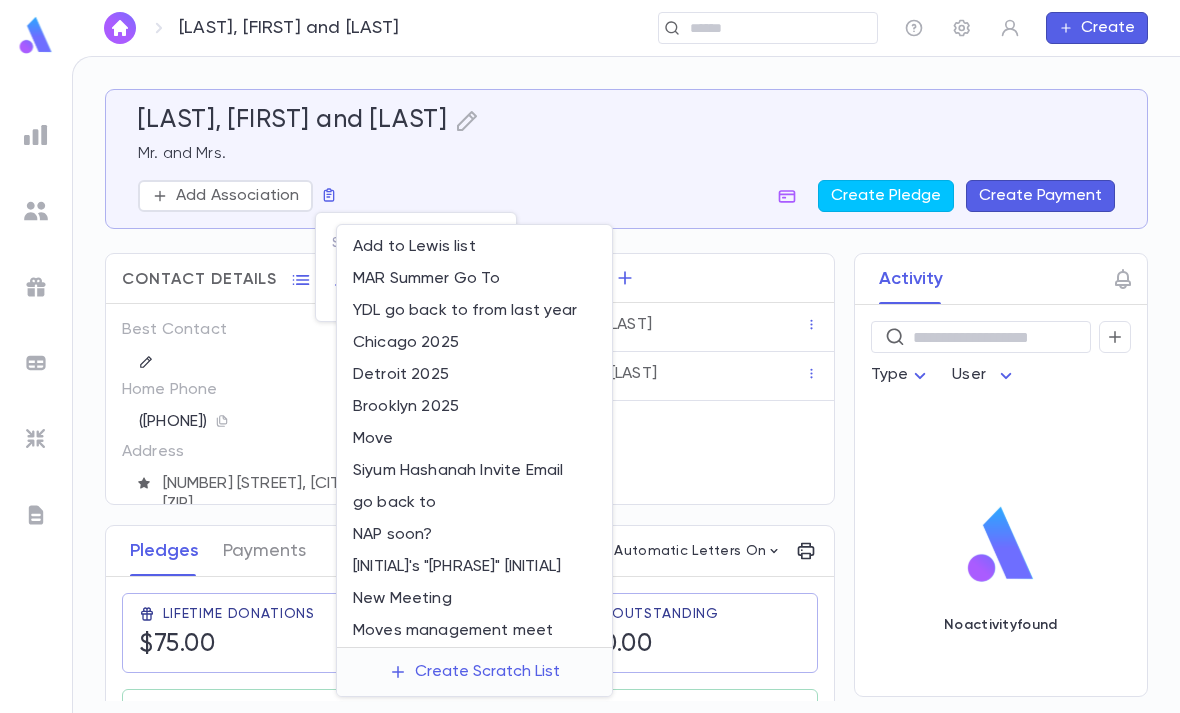 click on "Add to Lewis list" at bounding box center (474, 247) 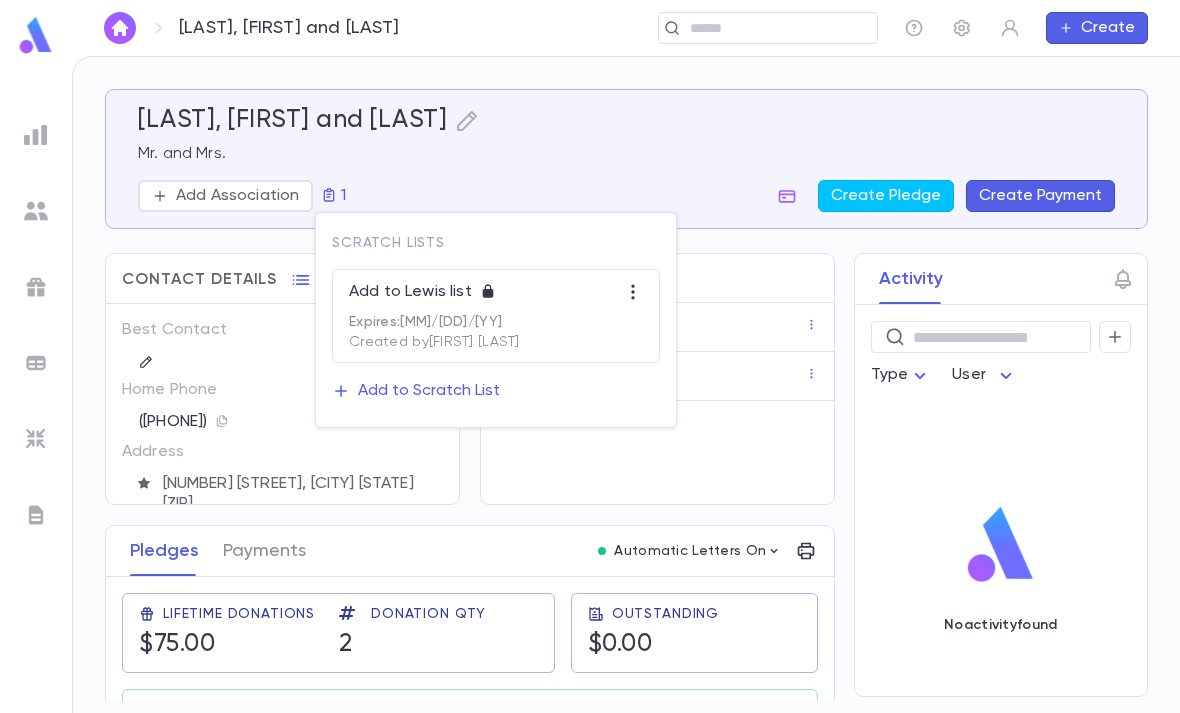 click at bounding box center [590, 356] 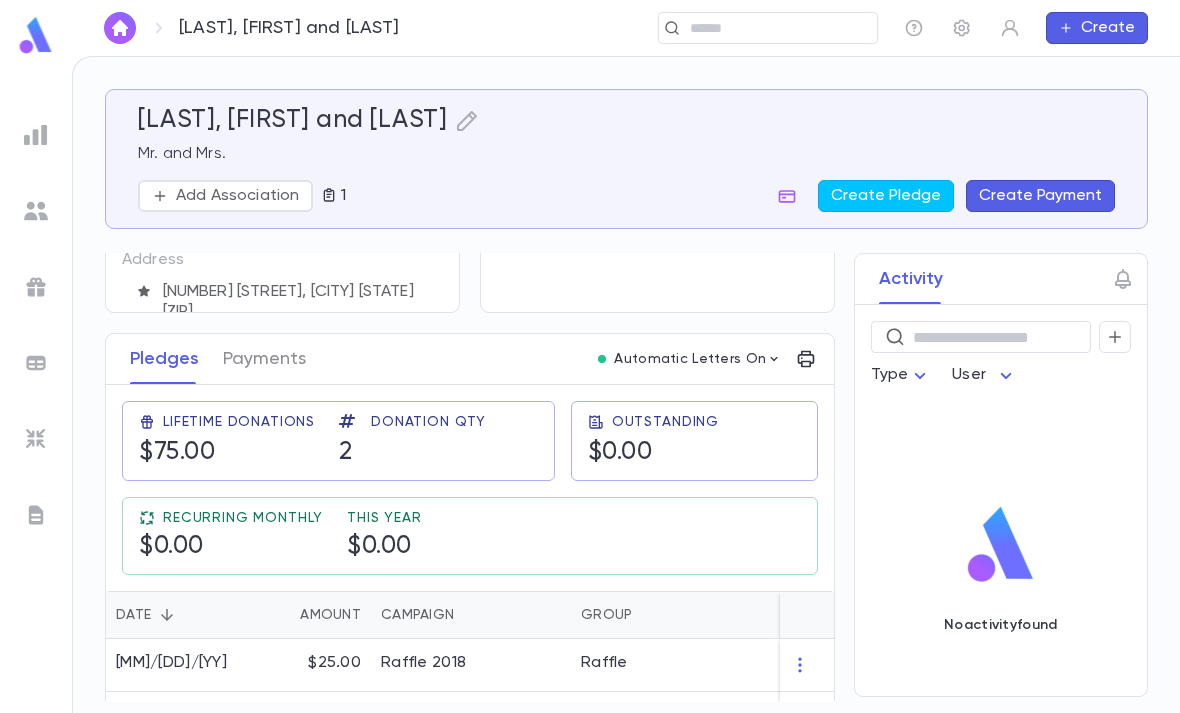 scroll, scrollTop: 191, scrollLeft: 0, axis: vertical 